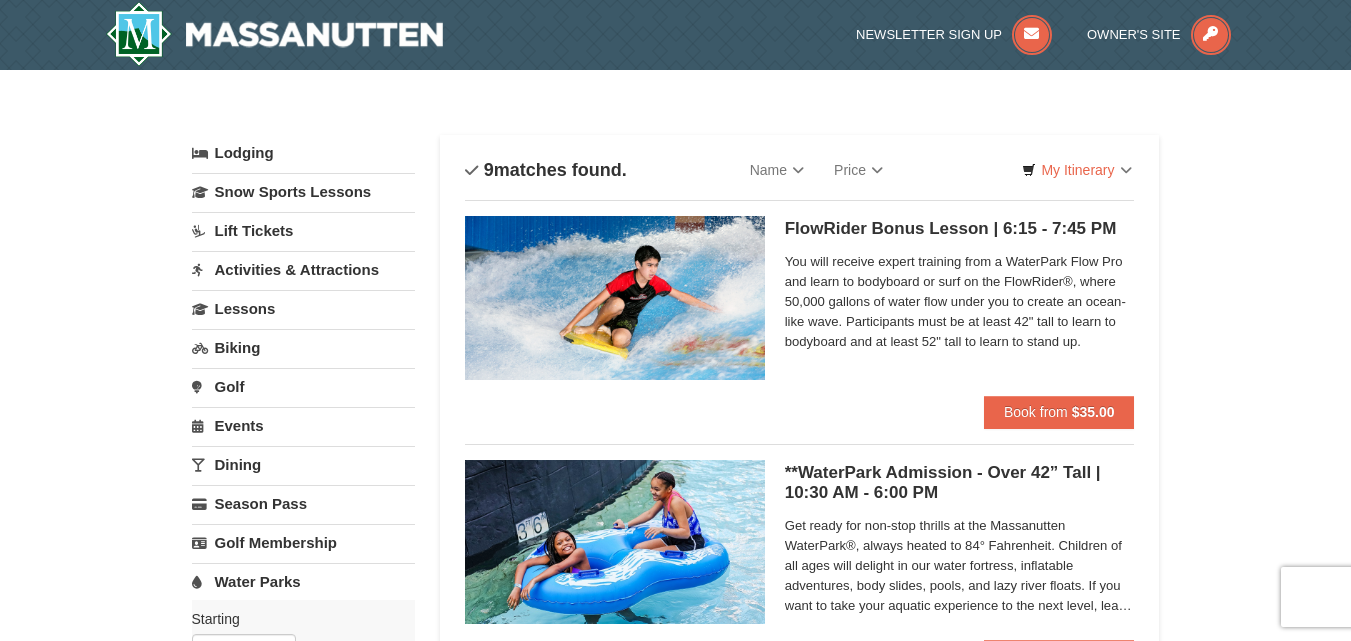 scroll, scrollTop: 0, scrollLeft: 0, axis: both 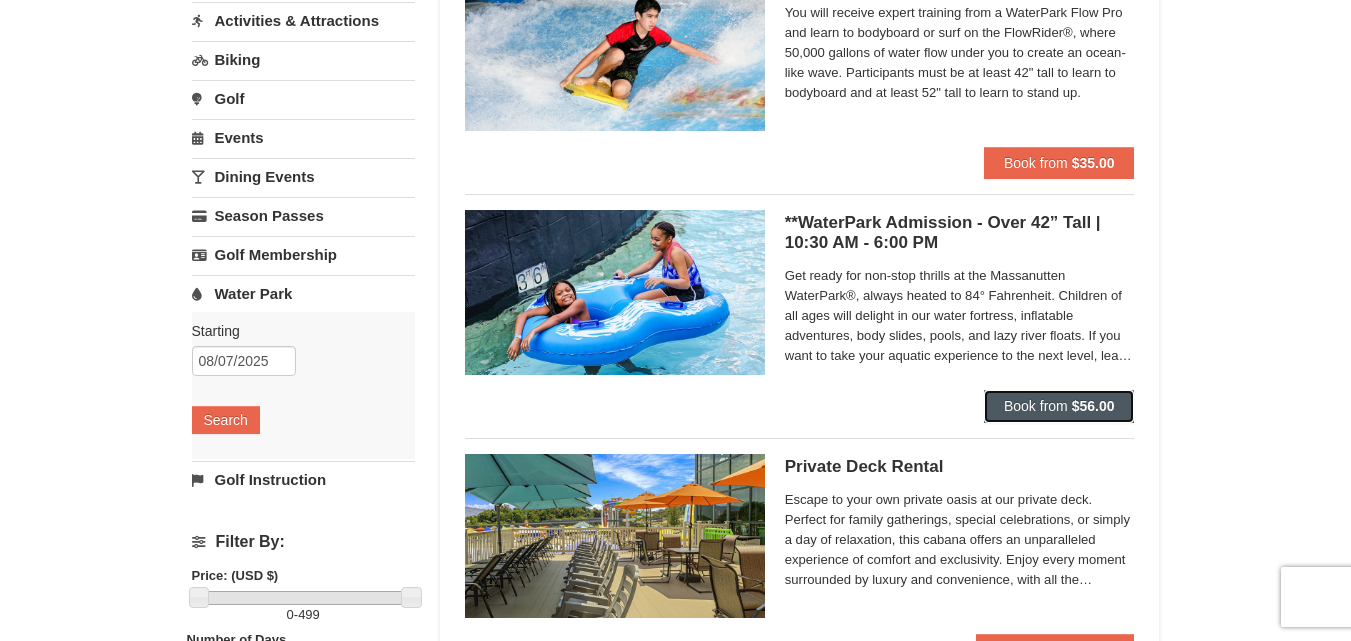 click on "Book from   $56.00" at bounding box center [1059, 406] 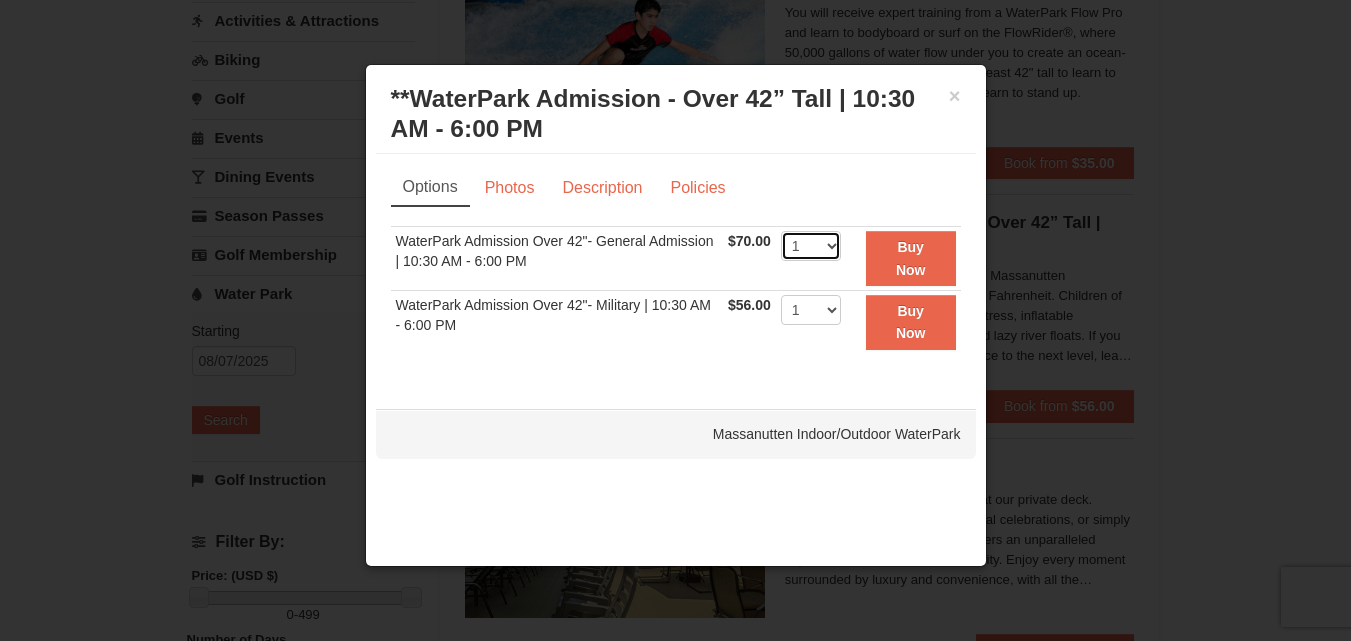 click on "1
2
3
4
5
6
7
8
9
10
11
12
13
14
15
16
17
18
19
20
21 22" at bounding box center [811, 246] 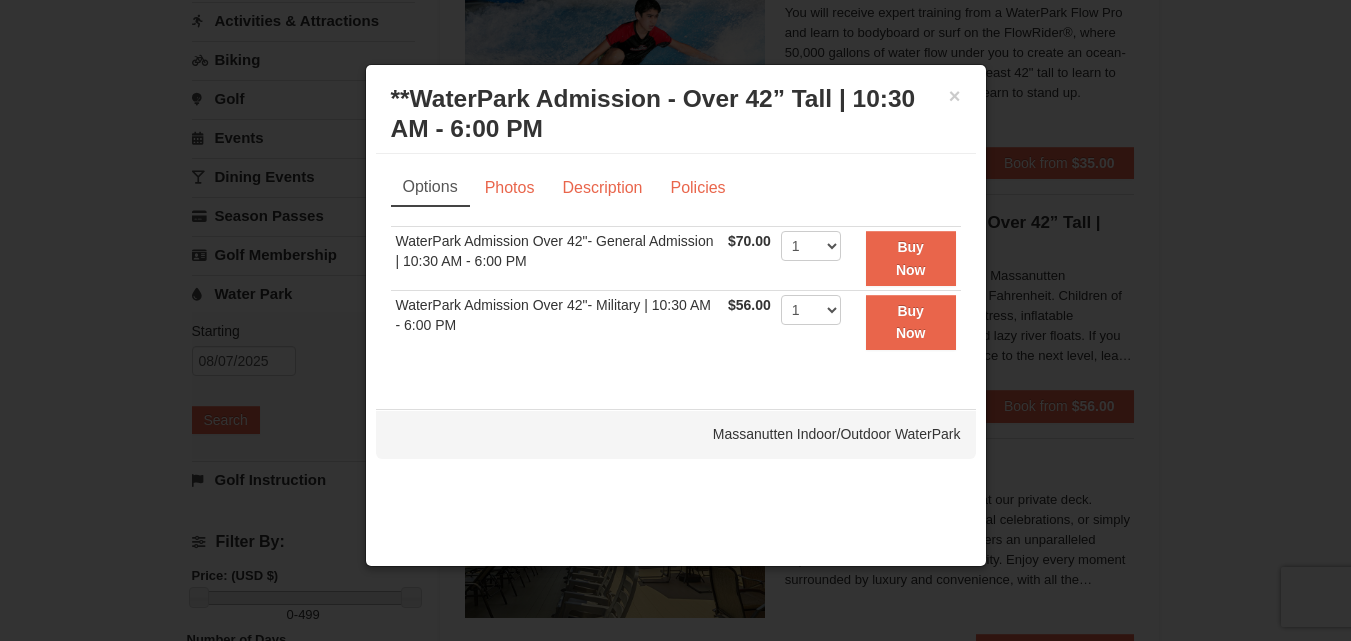 click at bounding box center (675, 320) 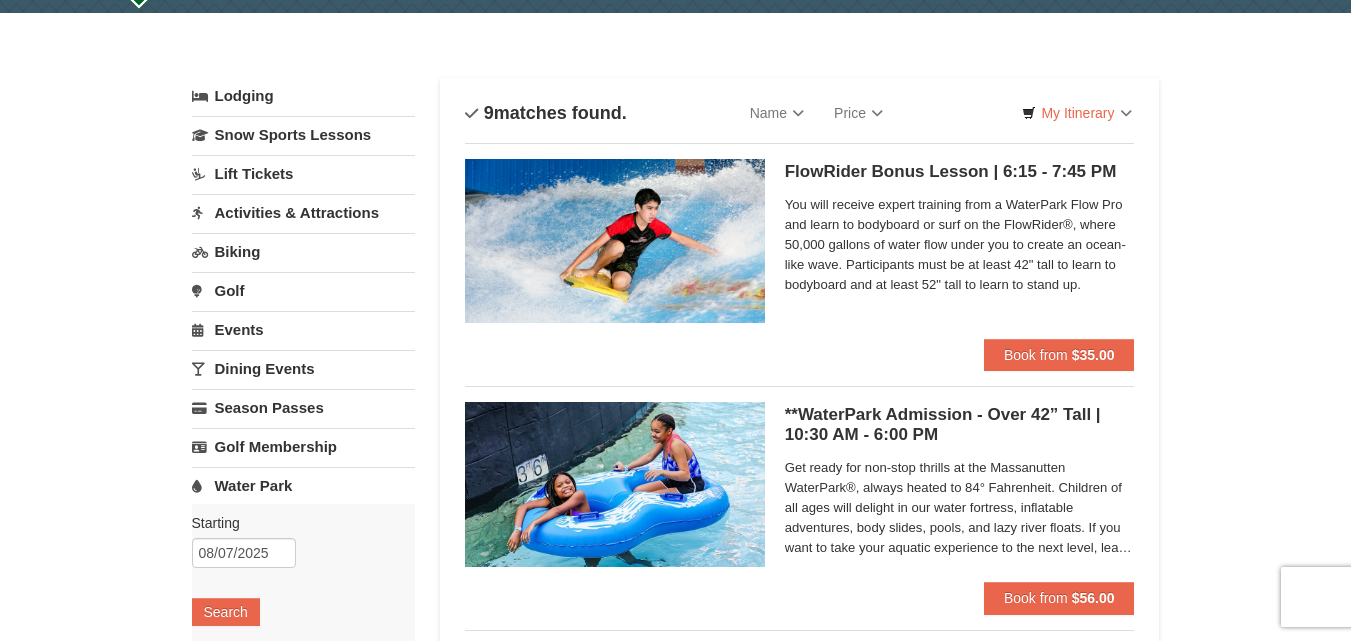scroll, scrollTop: 0, scrollLeft: 0, axis: both 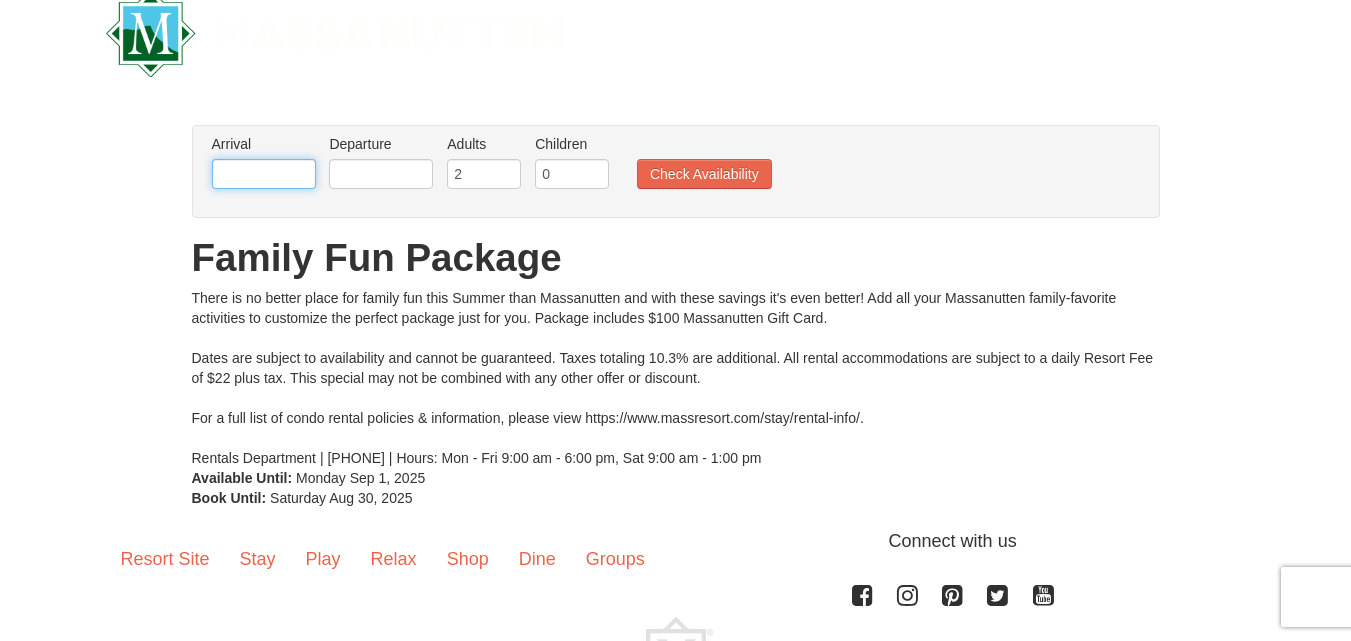click at bounding box center [264, 174] 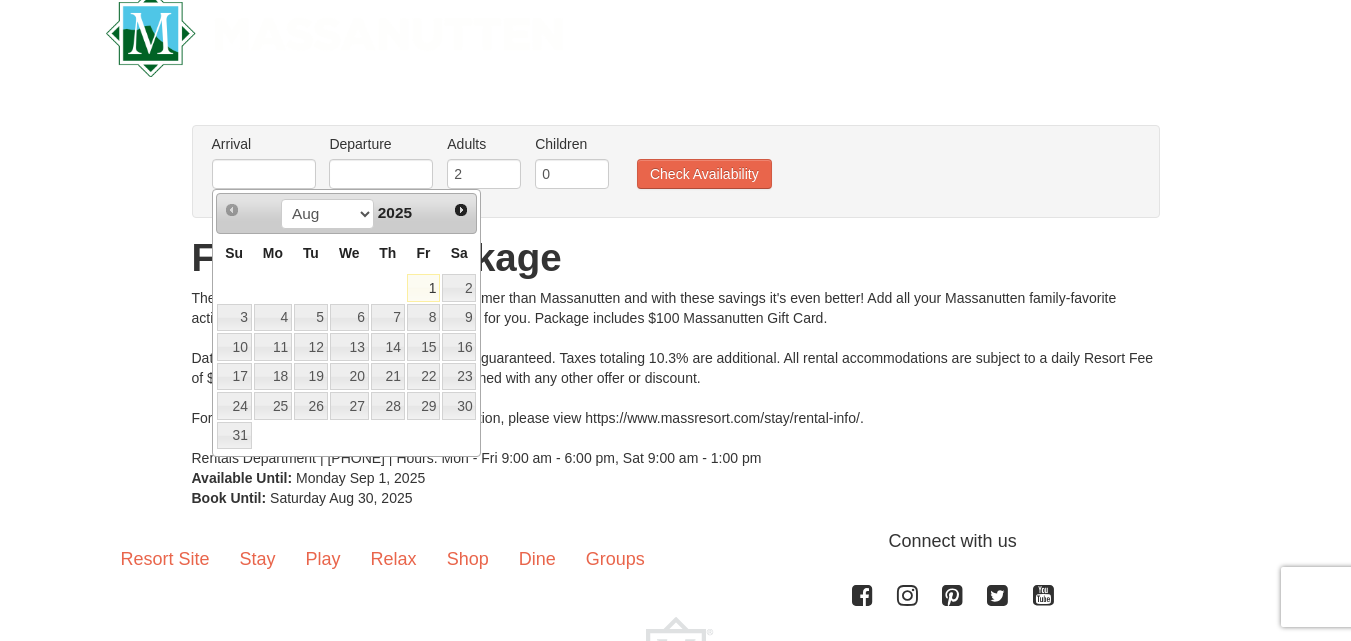 click on "8" at bounding box center [424, 318] 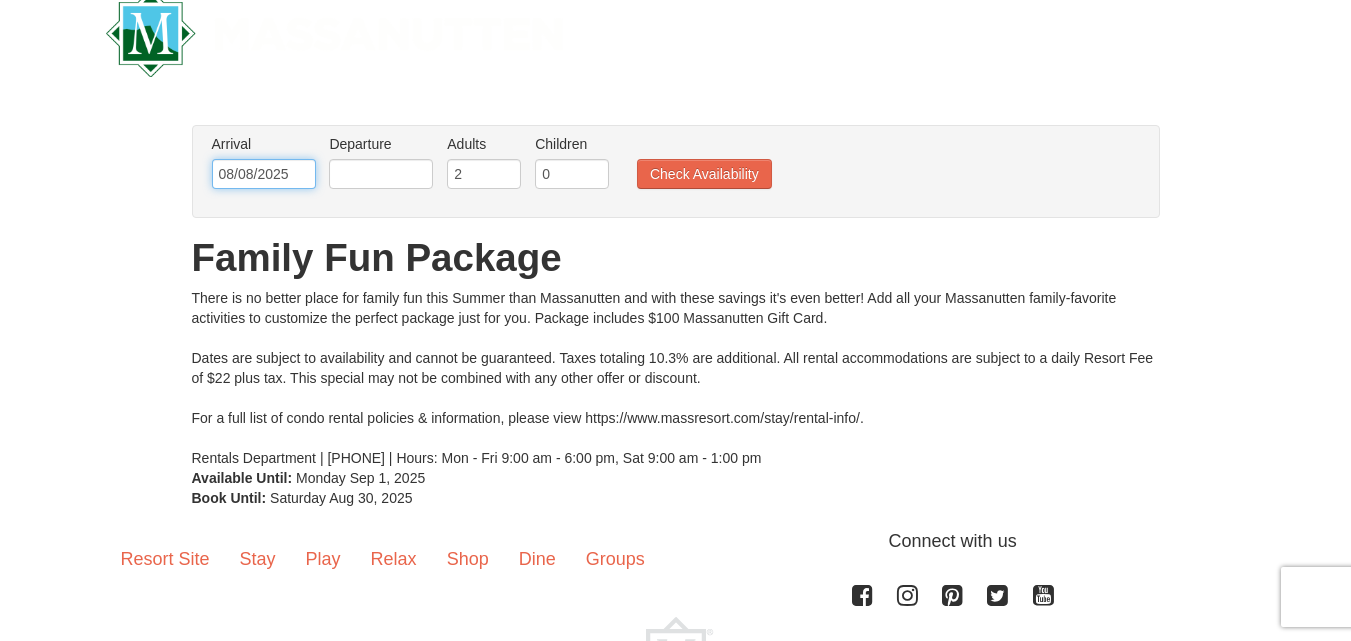 click on "08/08/2025" at bounding box center (264, 174) 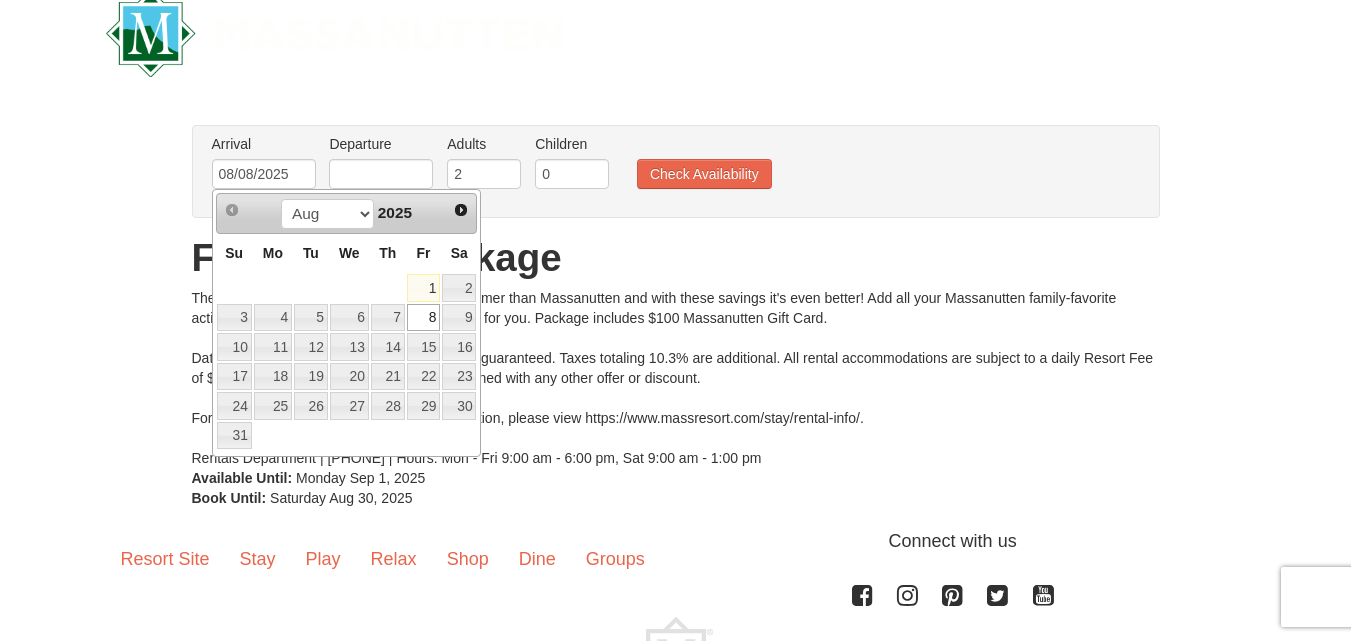 click on "7" at bounding box center (388, 318) 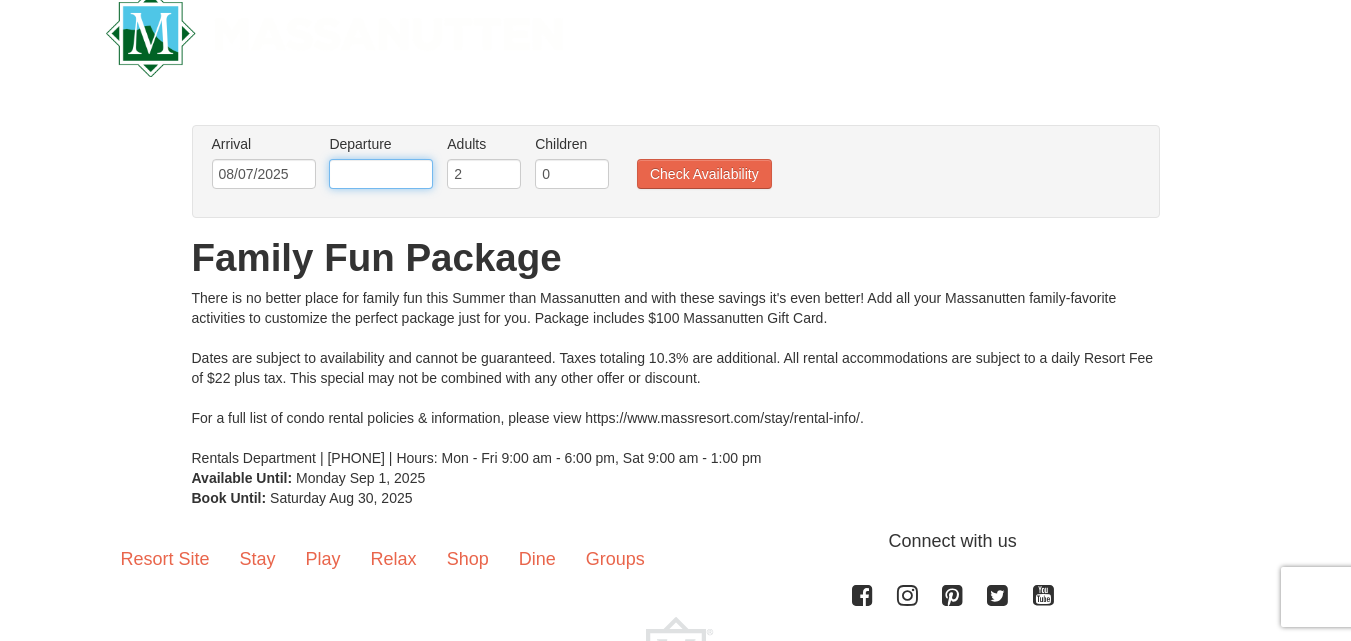 click at bounding box center [381, 174] 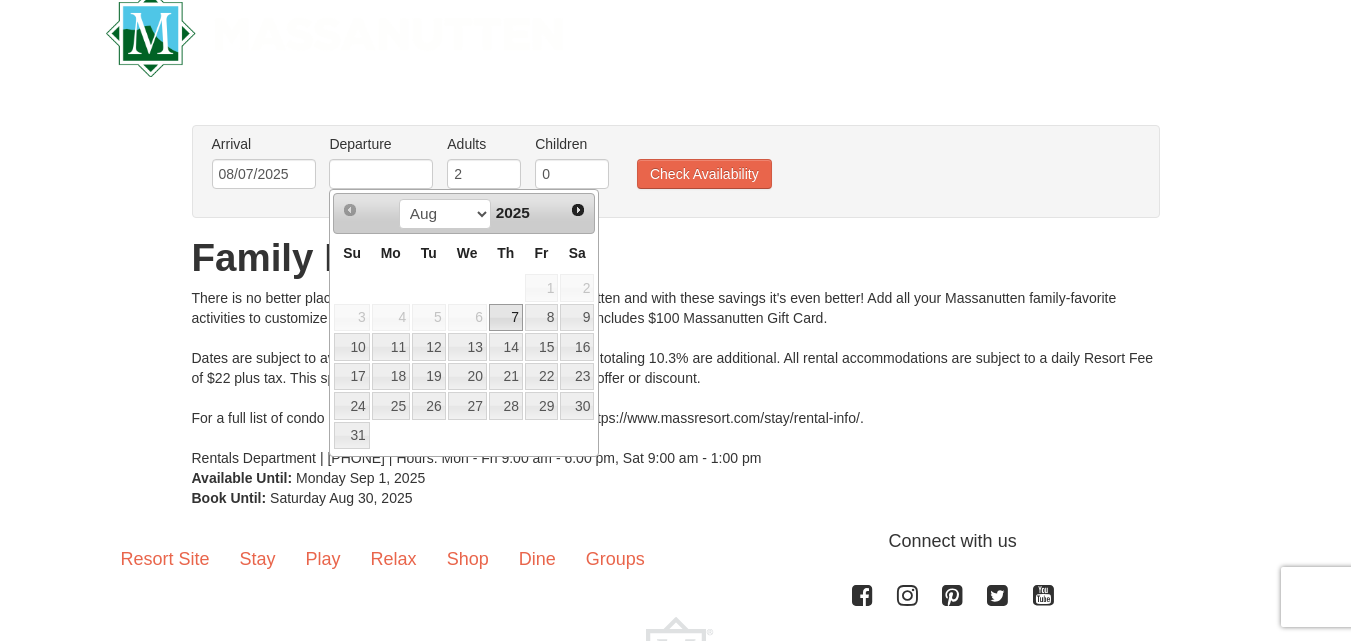 click on "9" at bounding box center (577, 318) 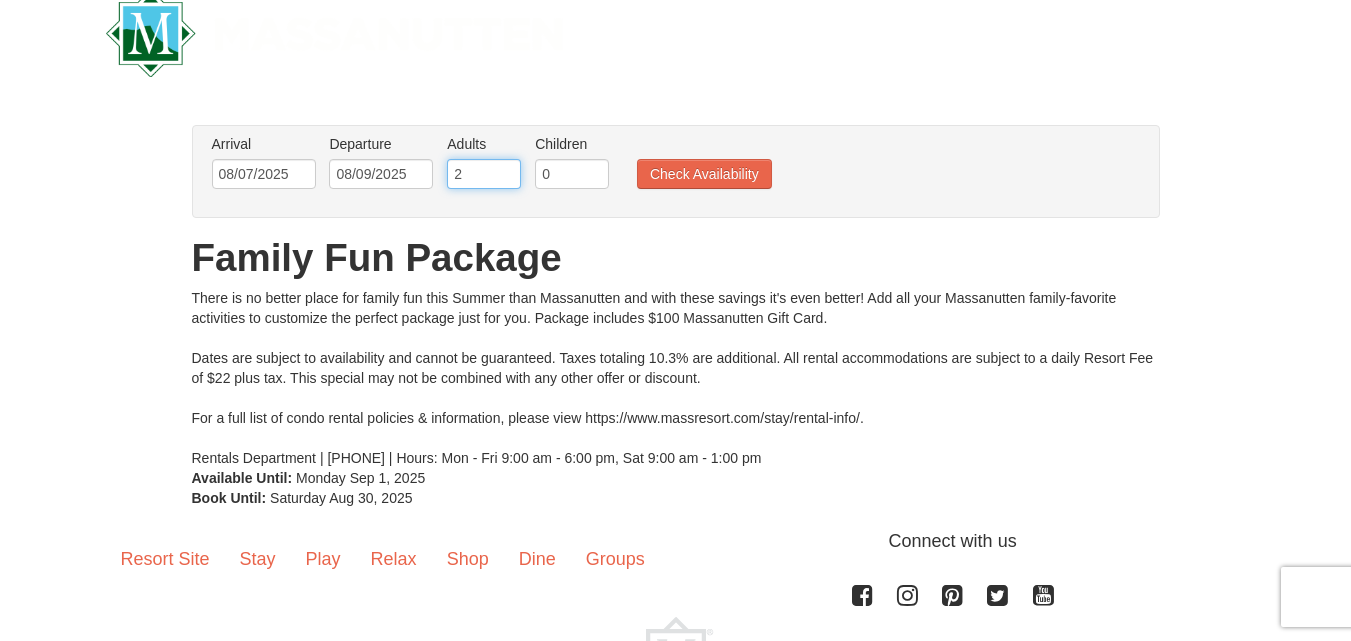 click on "2" at bounding box center (484, 174) 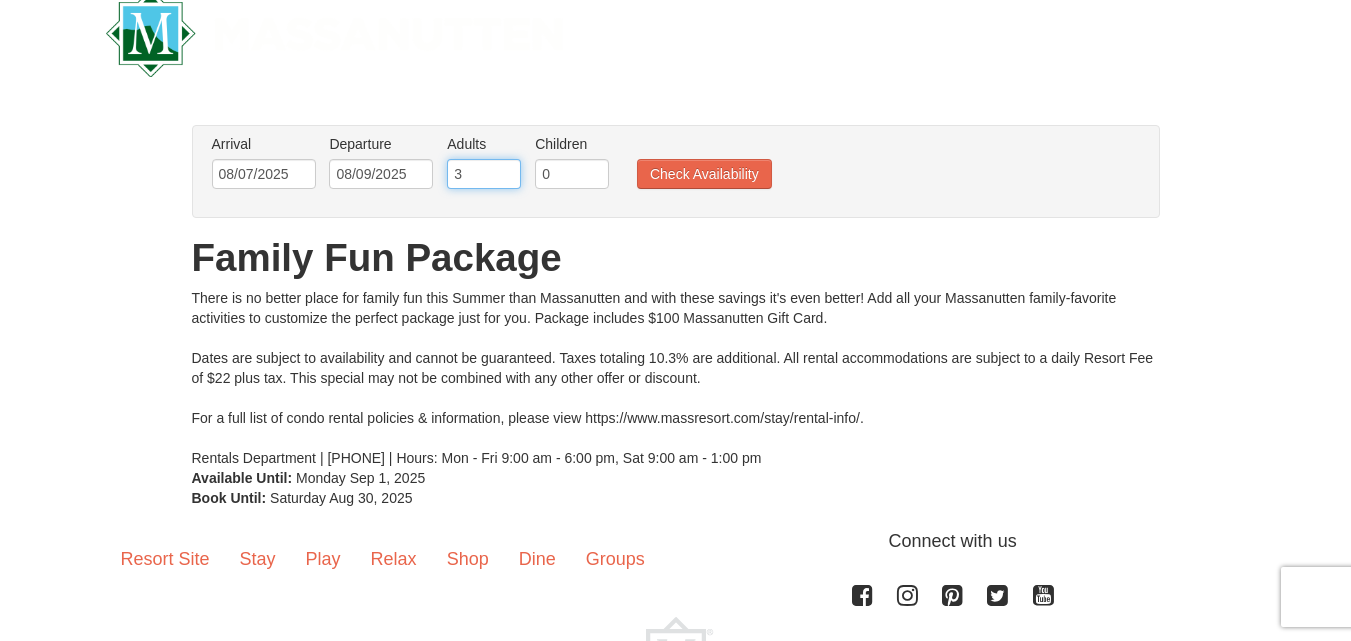 click on "3" at bounding box center [484, 174] 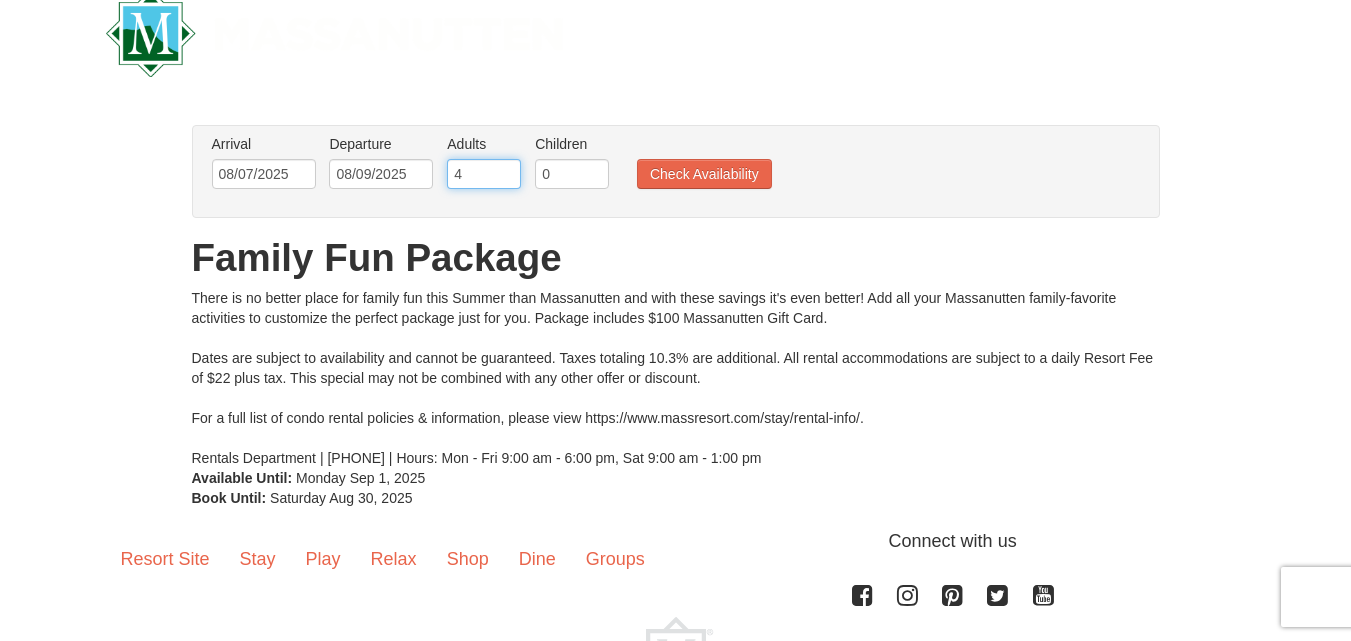 click on "4" at bounding box center [484, 174] 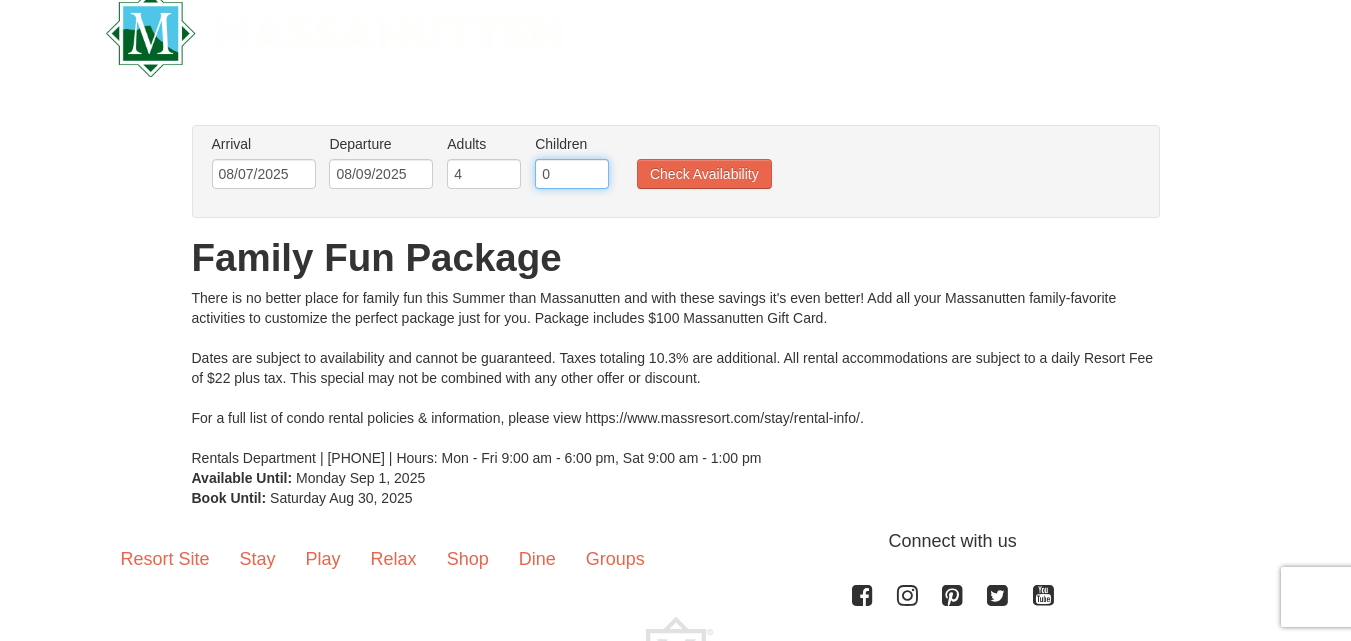 click on "0" at bounding box center [572, 174] 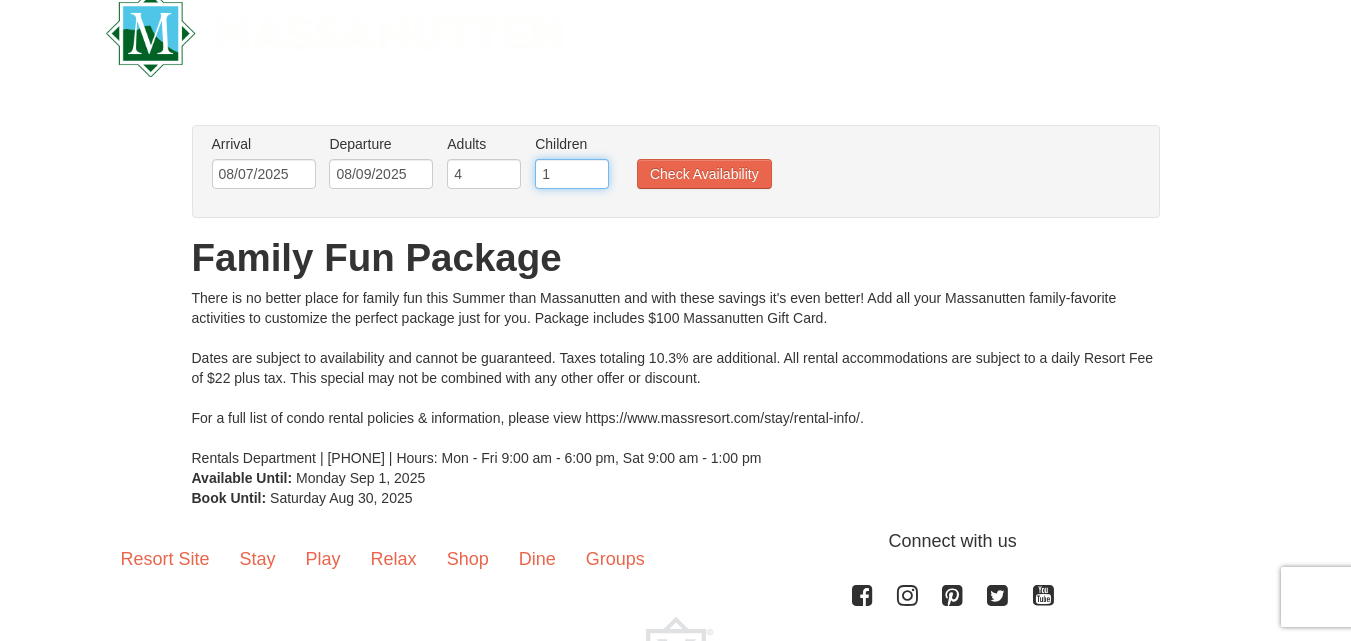 click on "1" at bounding box center (572, 174) 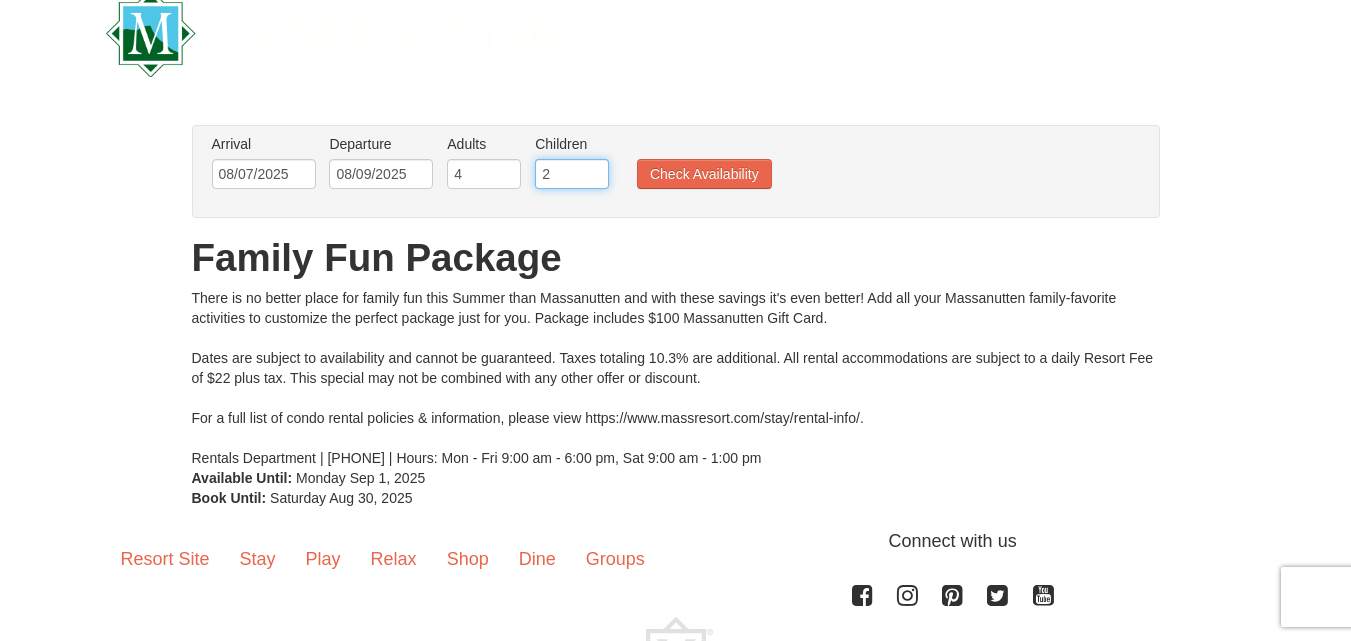 click on "2" at bounding box center (572, 174) 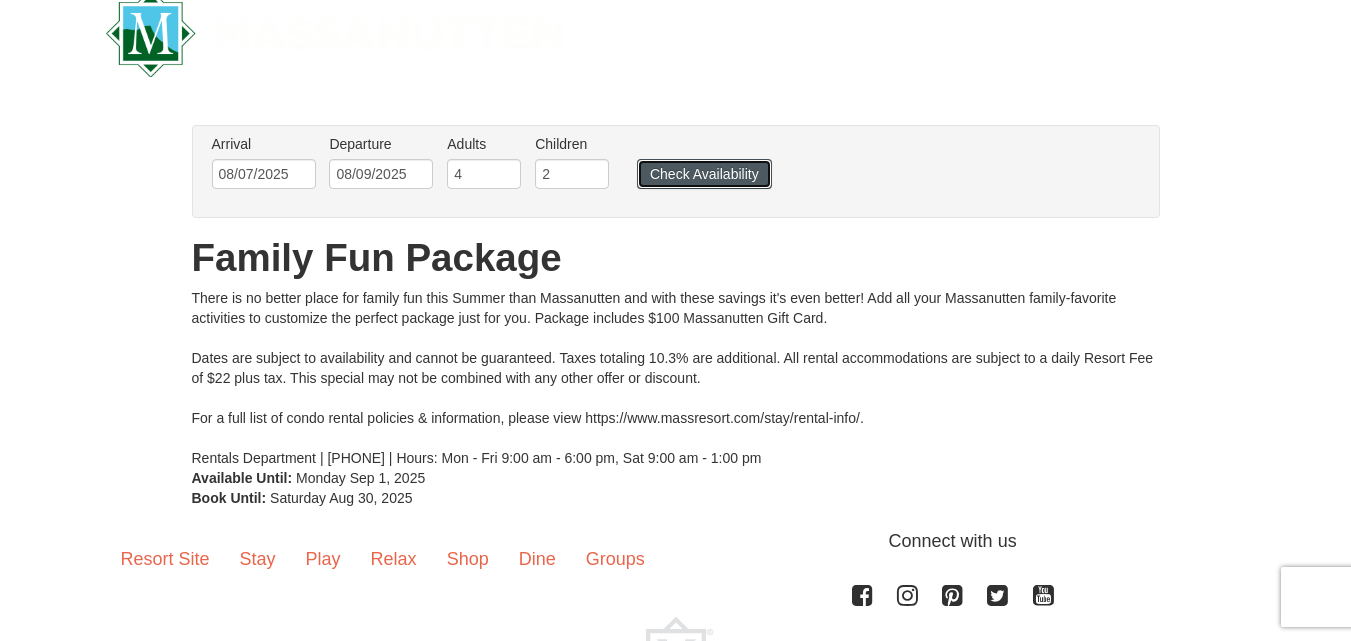 click on "Check Availability" at bounding box center [704, 174] 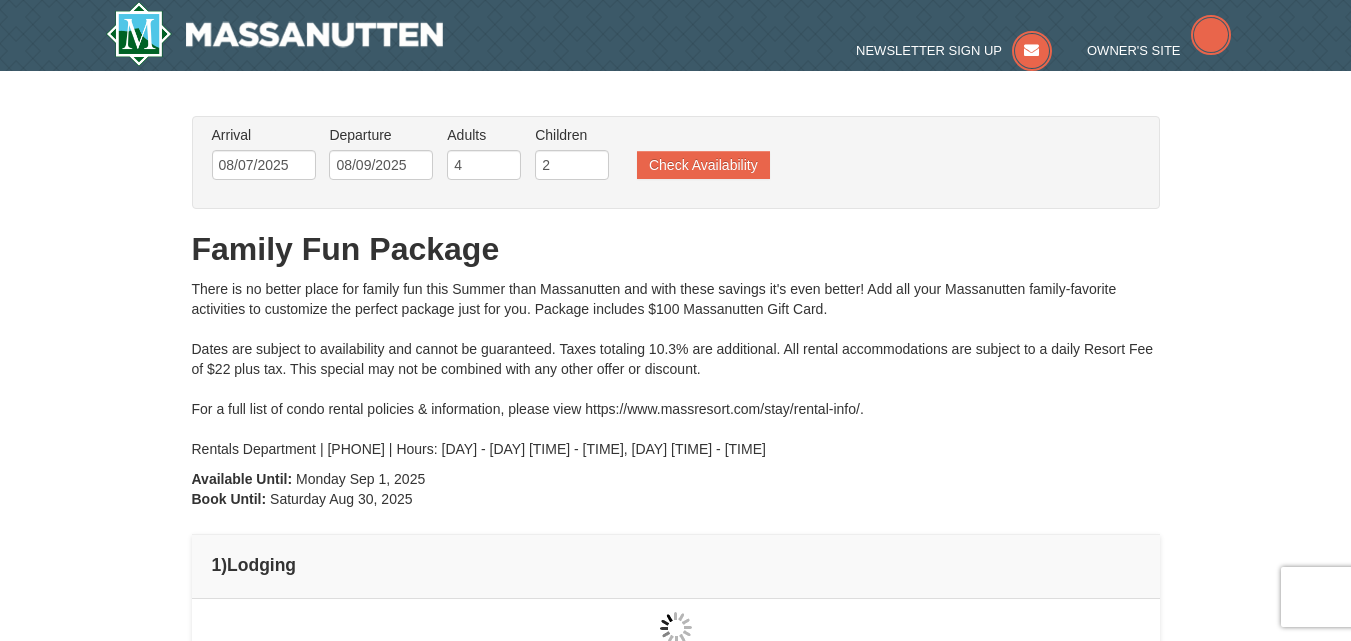 type on "08/07/2025" 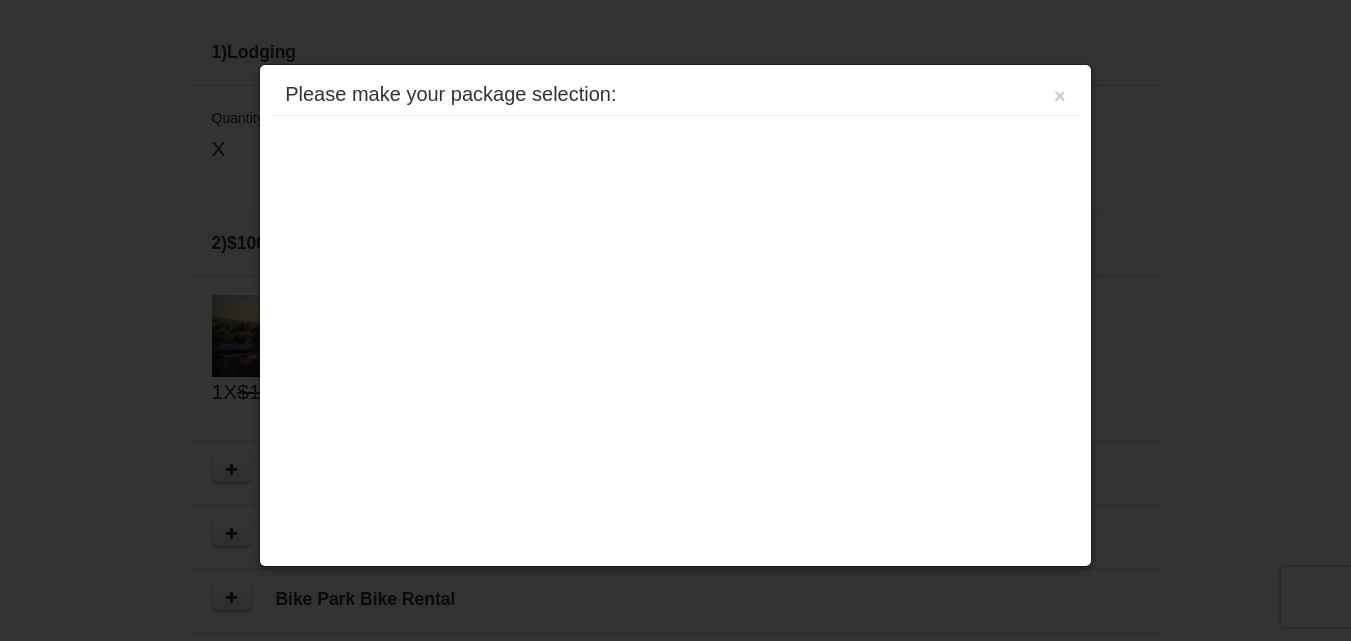 scroll, scrollTop: 612, scrollLeft: 0, axis: vertical 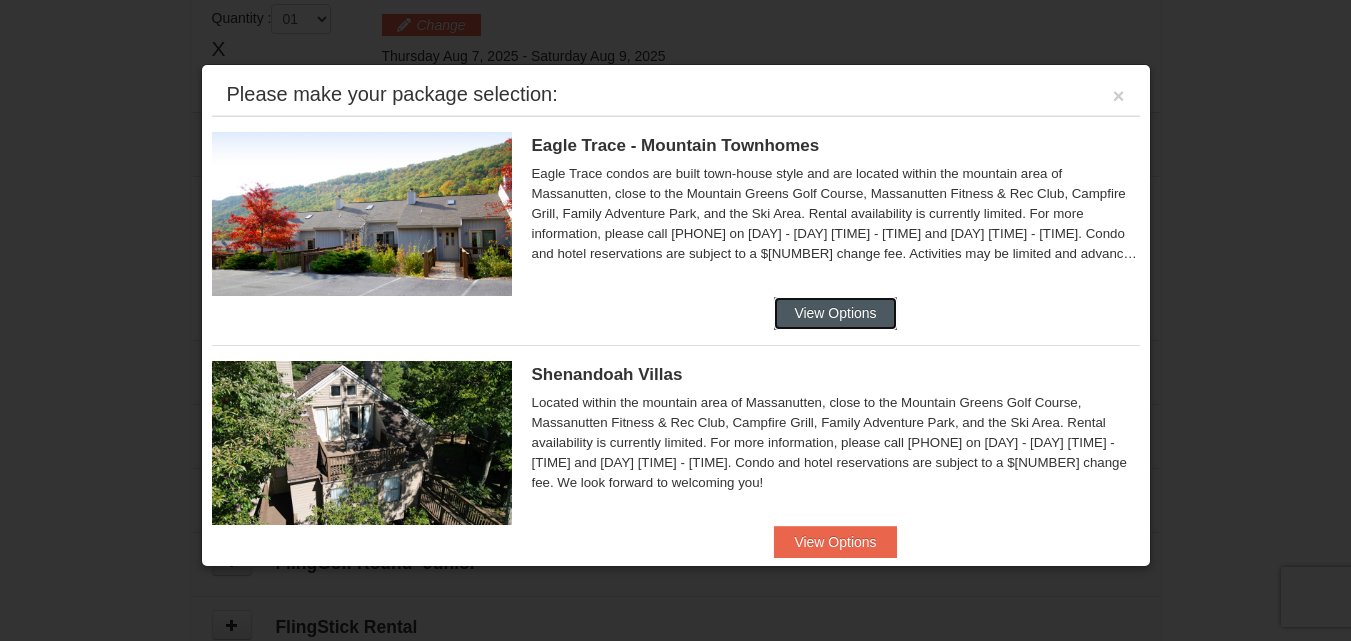 click on "View Options" at bounding box center (835, 313) 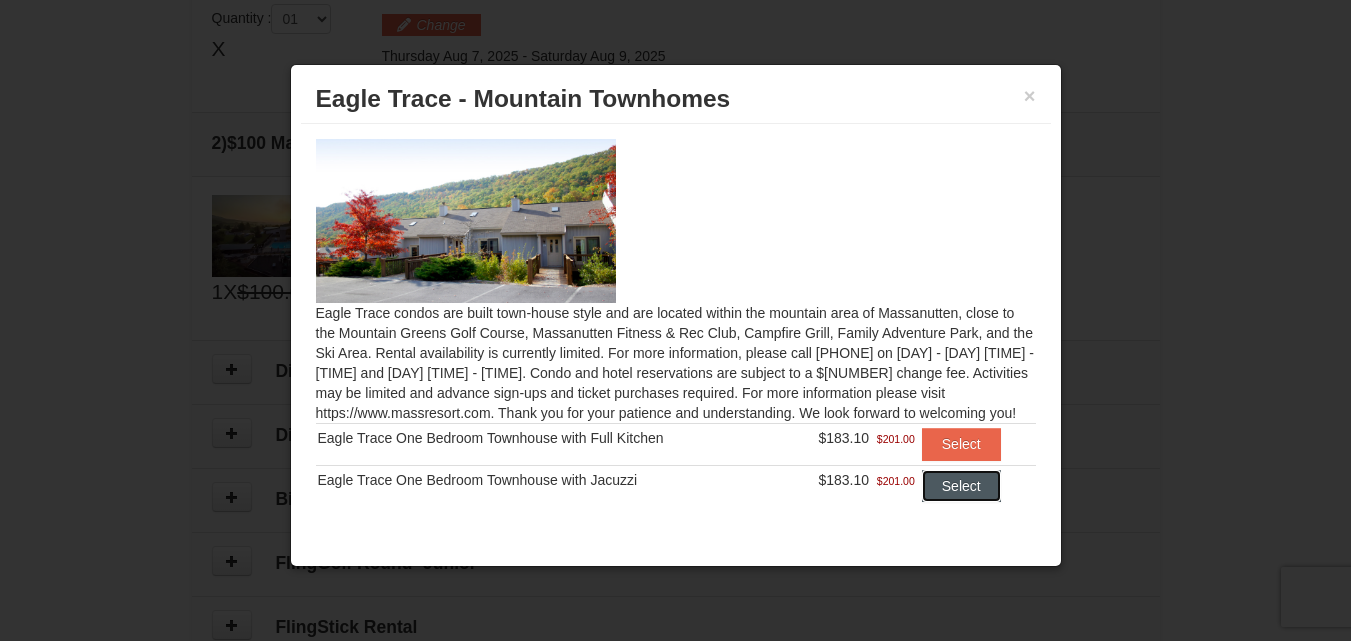 click on "Select" at bounding box center (961, 486) 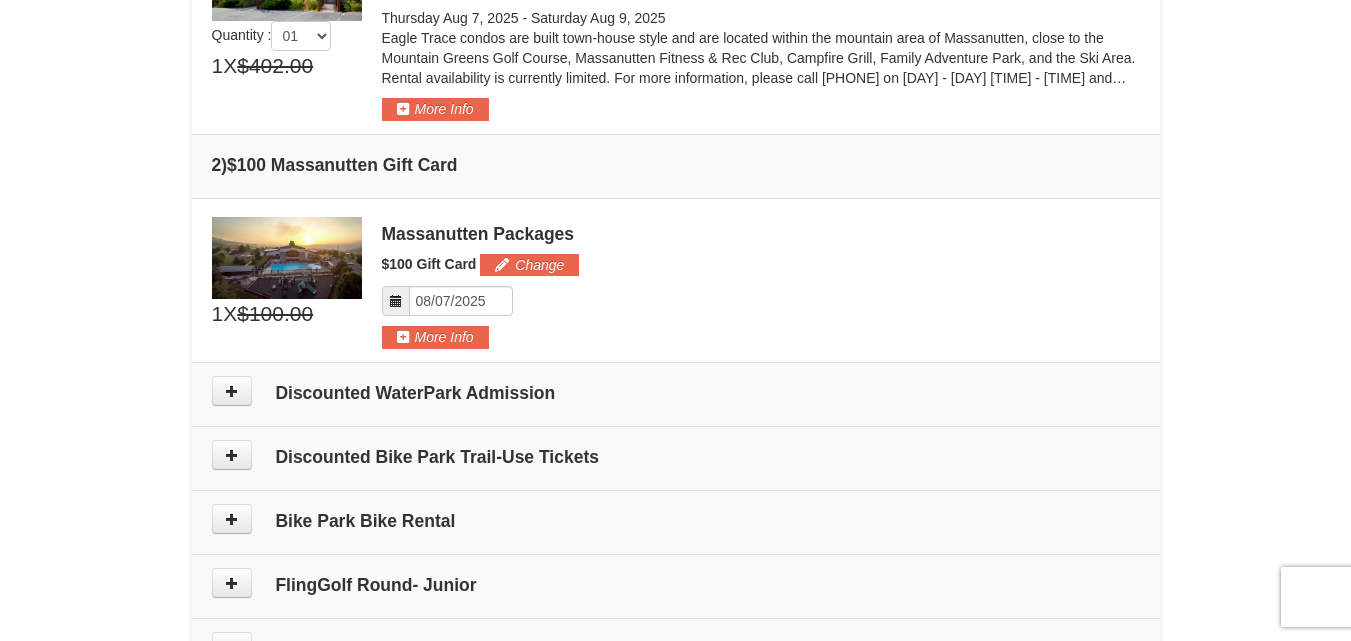 scroll, scrollTop: 682, scrollLeft: 0, axis: vertical 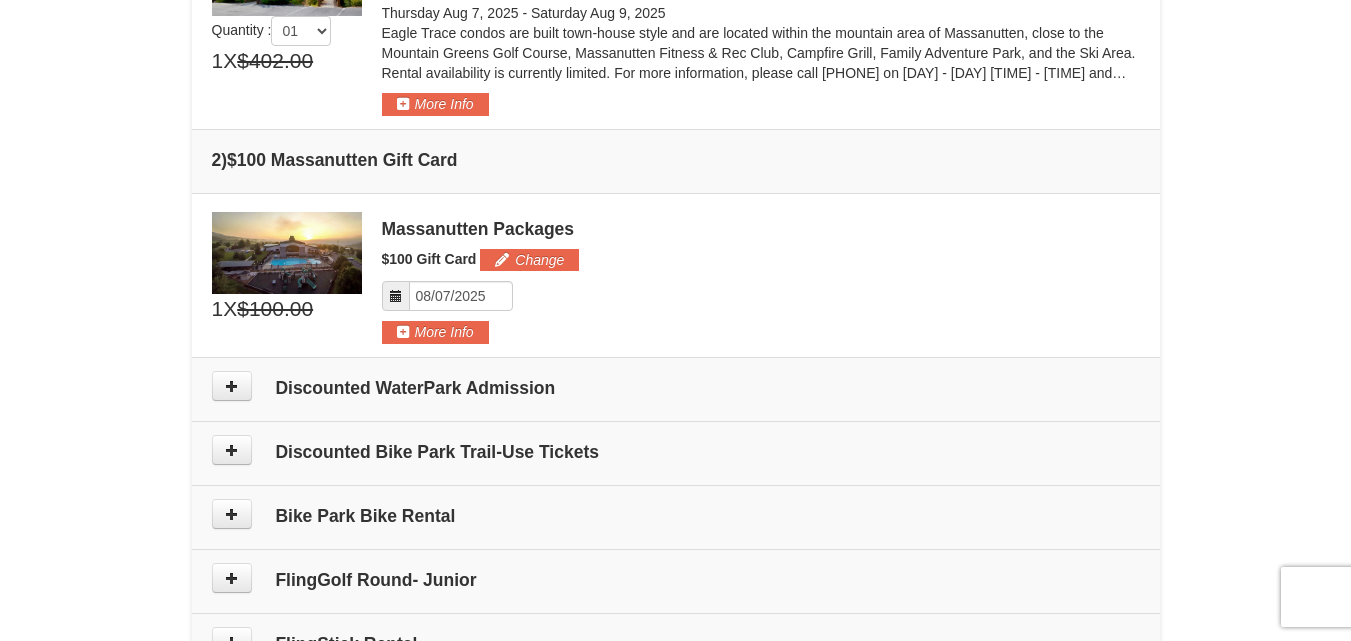 click on "Discounted WaterPark Admission" at bounding box center [676, 388] 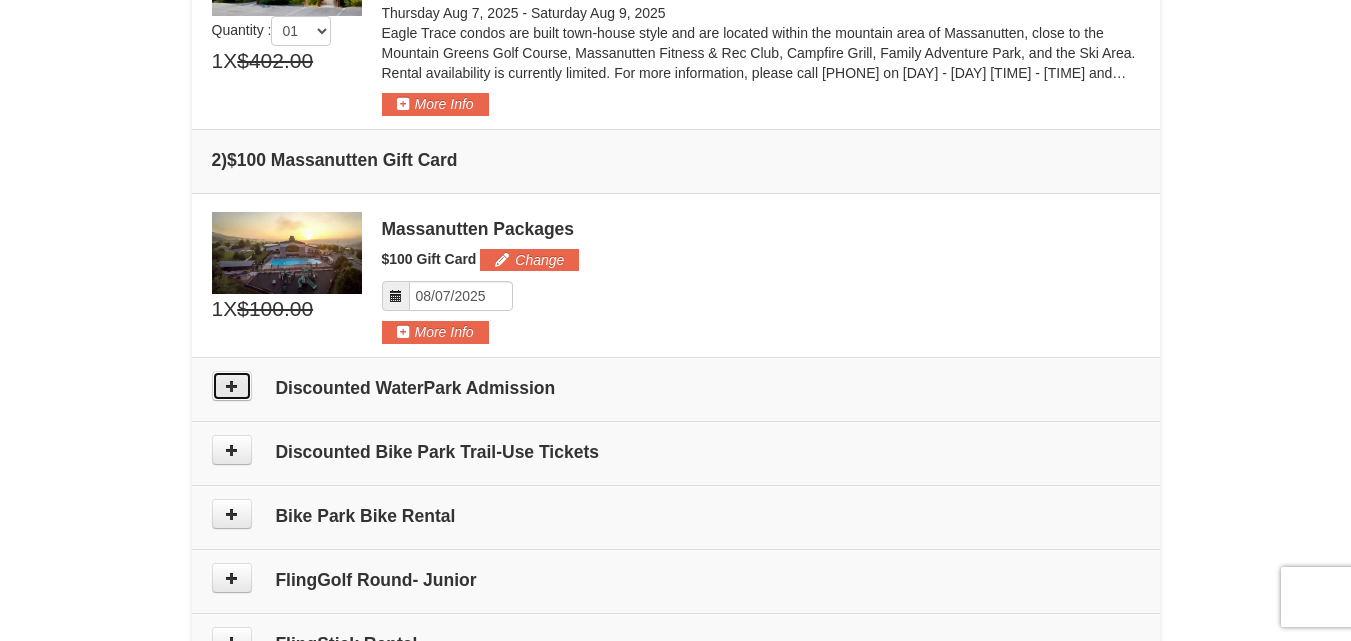 click at bounding box center [232, 386] 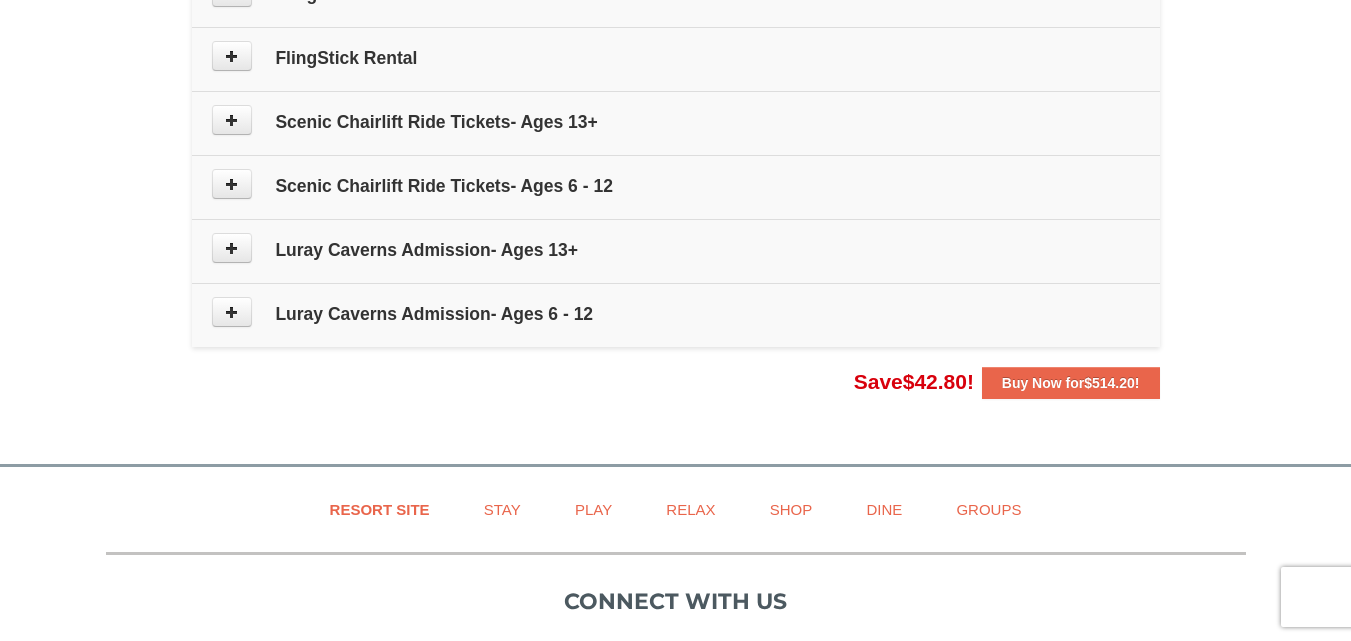 scroll, scrollTop: 1494, scrollLeft: 0, axis: vertical 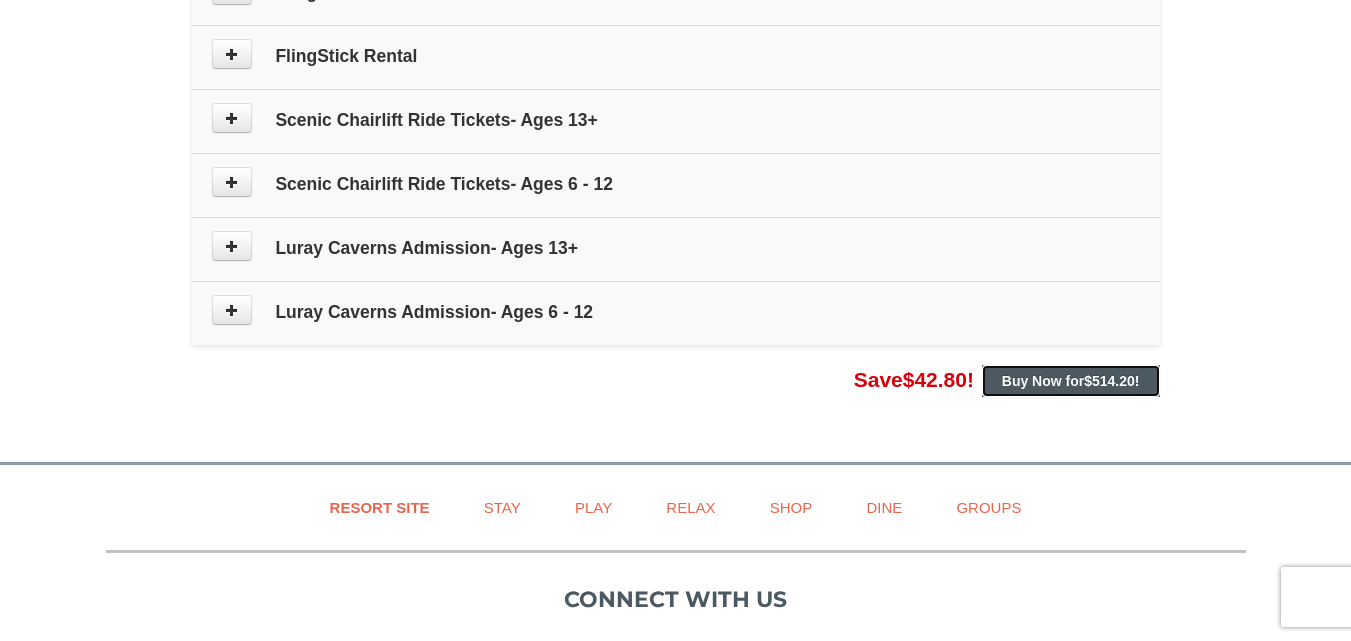 click on "Buy Now for
$514.20 !" at bounding box center [1071, 381] 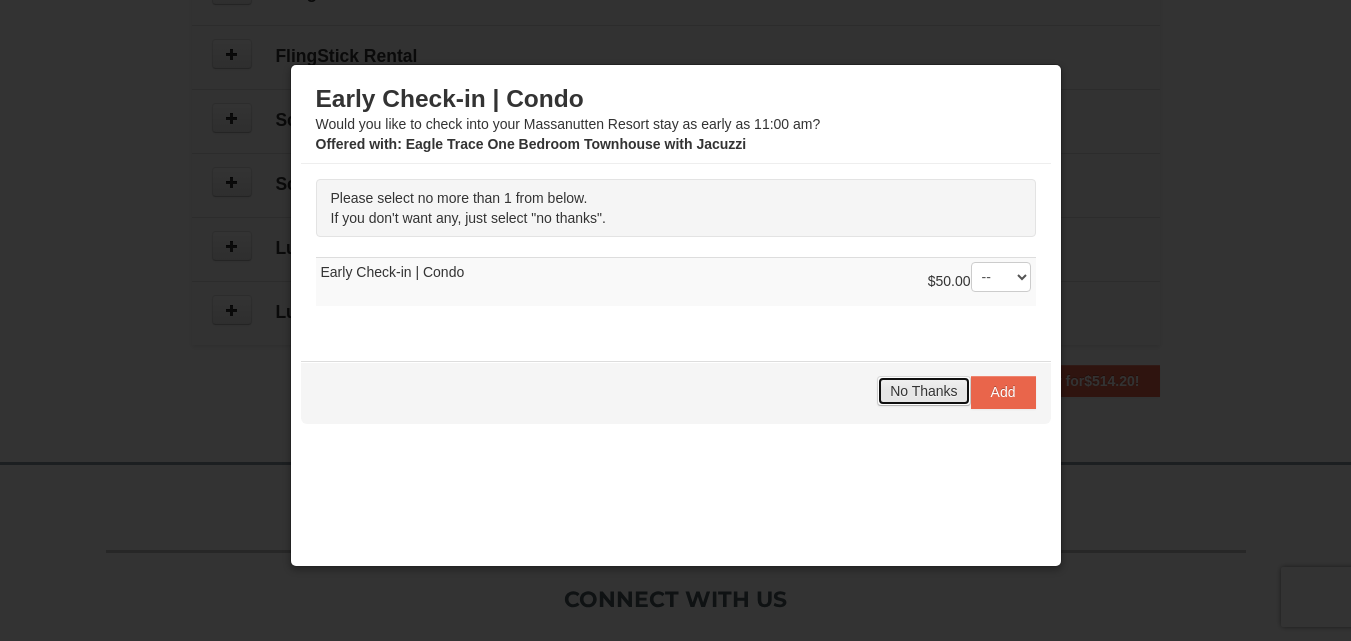 click on "No Thanks" at bounding box center (923, 391) 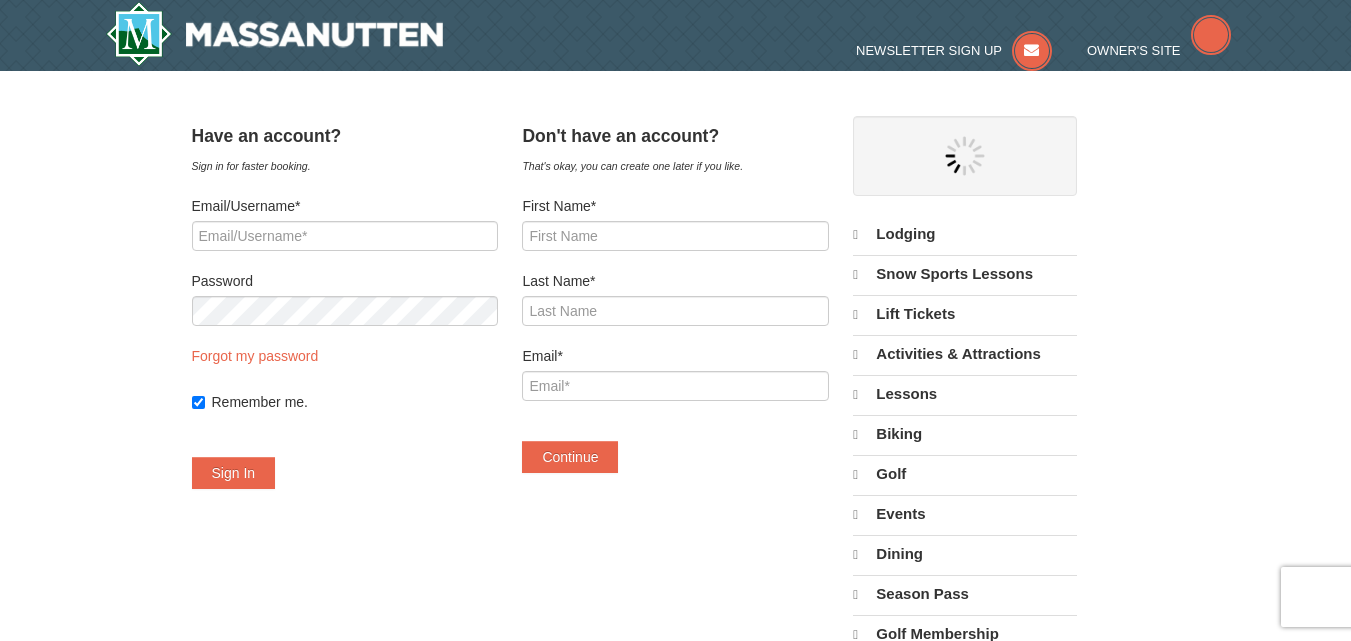 scroll, scrollTop: 0, scrollLeft: 0, axis: both 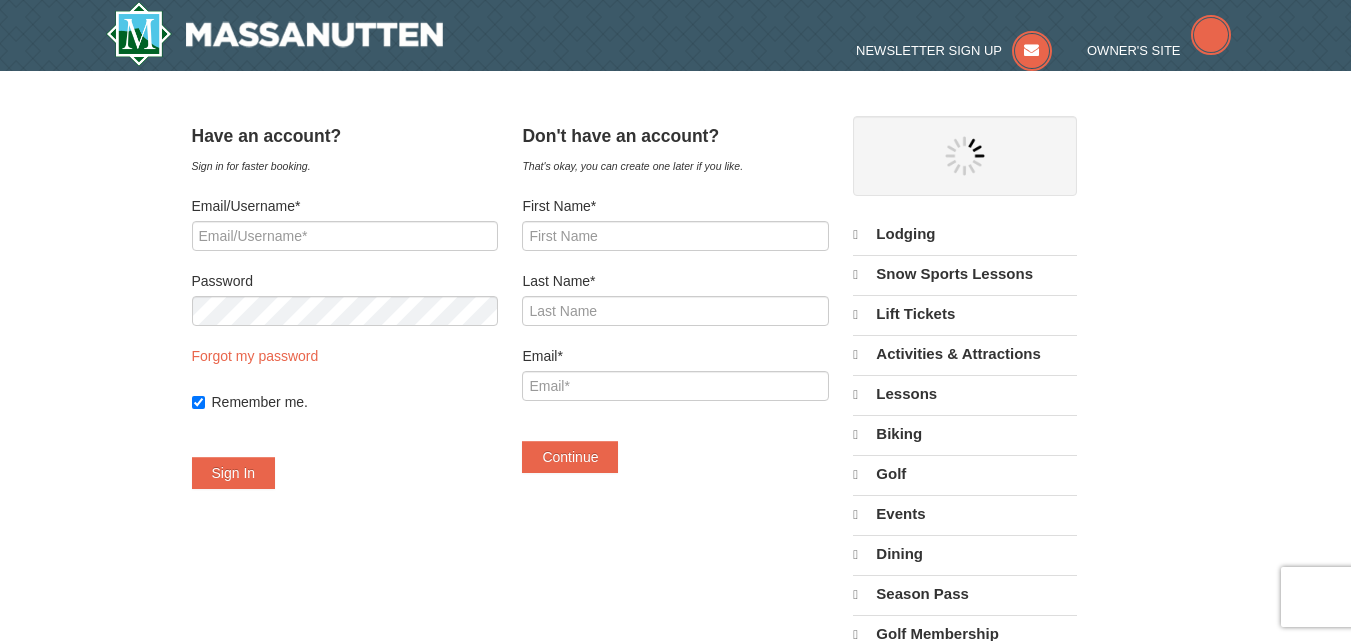 select on "8" 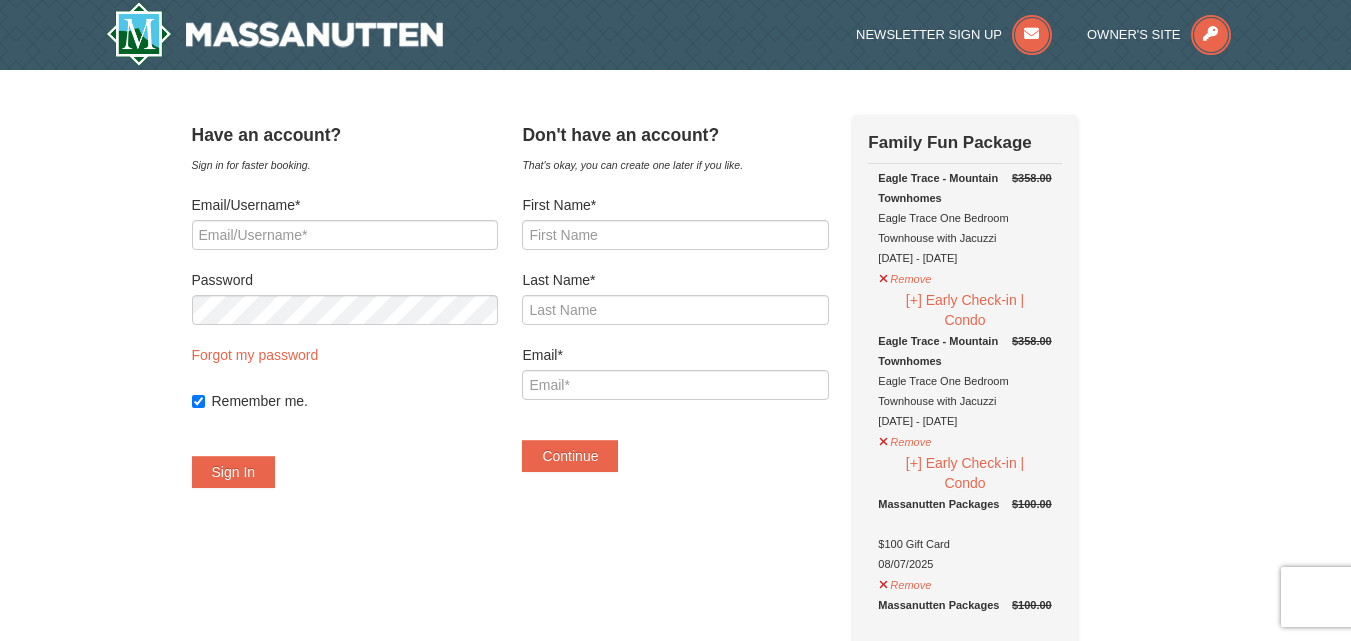 scroll, scrollTop: 0, scrollLeft: 0, axis: both 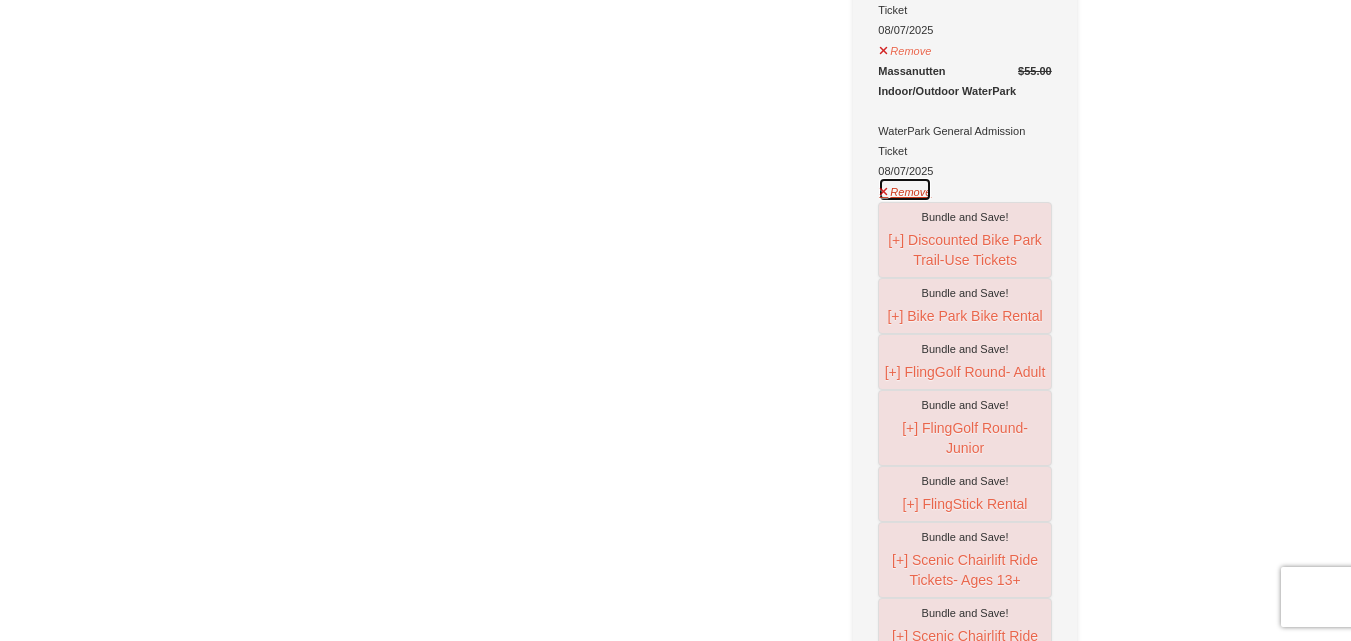 click on "Remove" at bounding box center [905, 189] 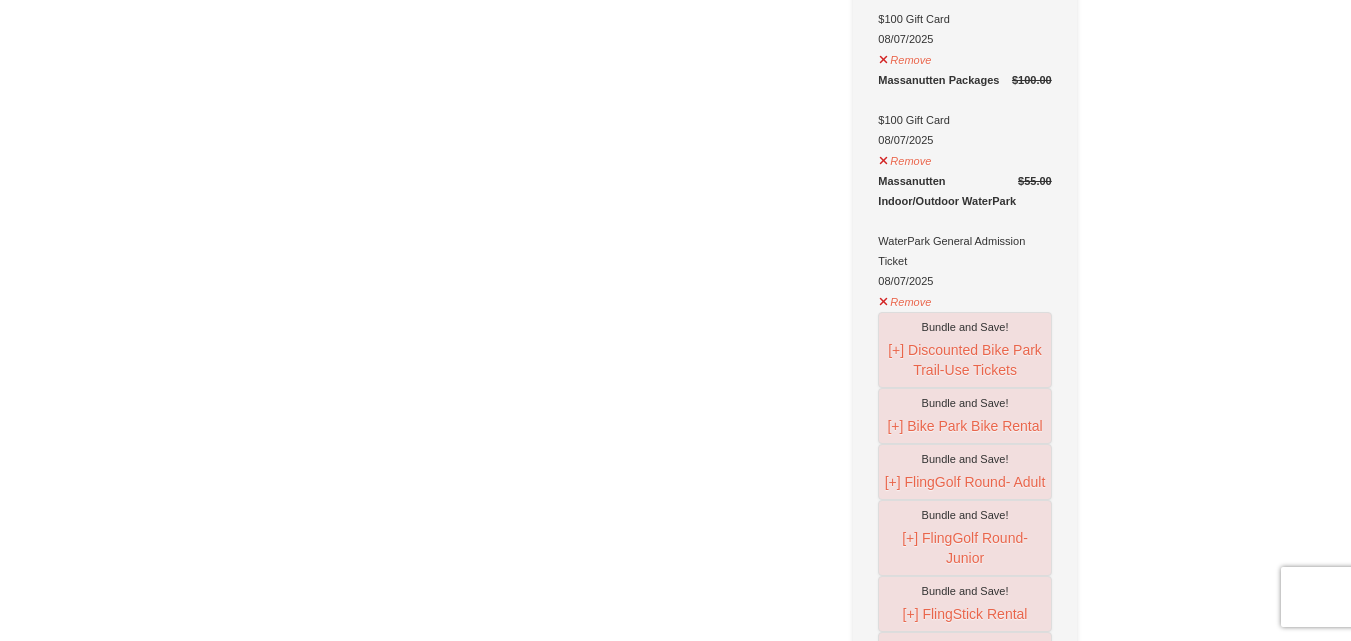 scroll, scrollTop: 518, scrollLeft: 0, axis: vertical 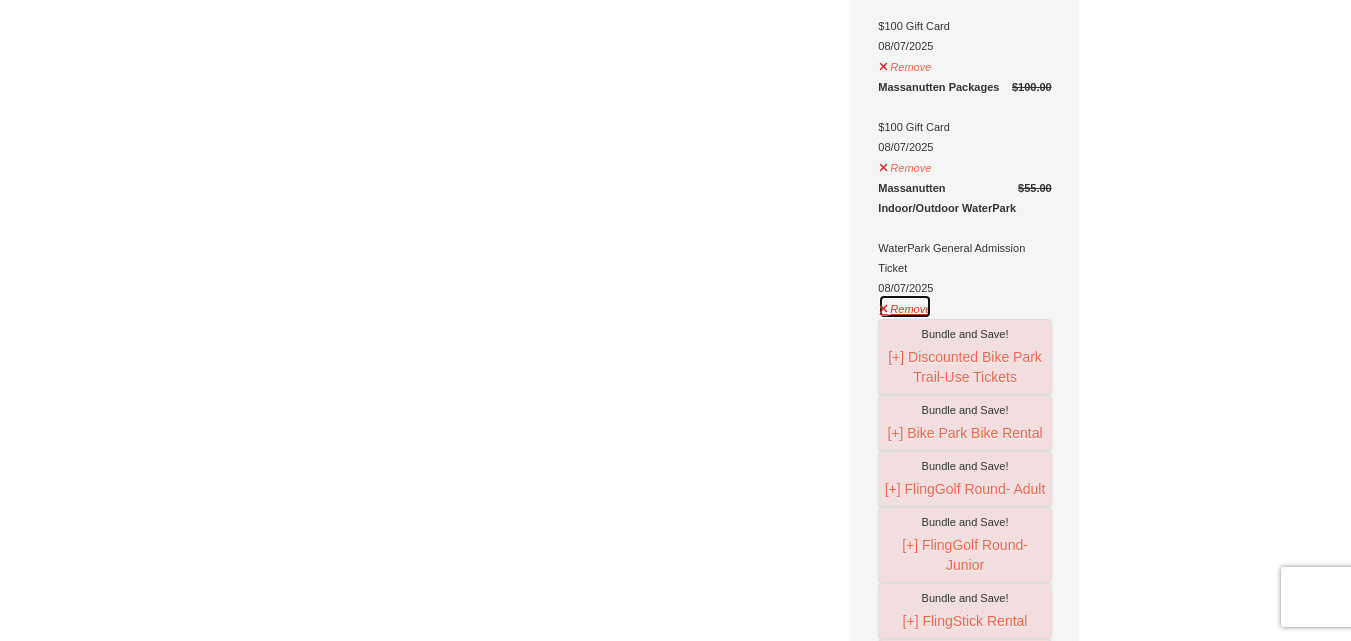 click on "Remove" at bounding box center (905, 306) 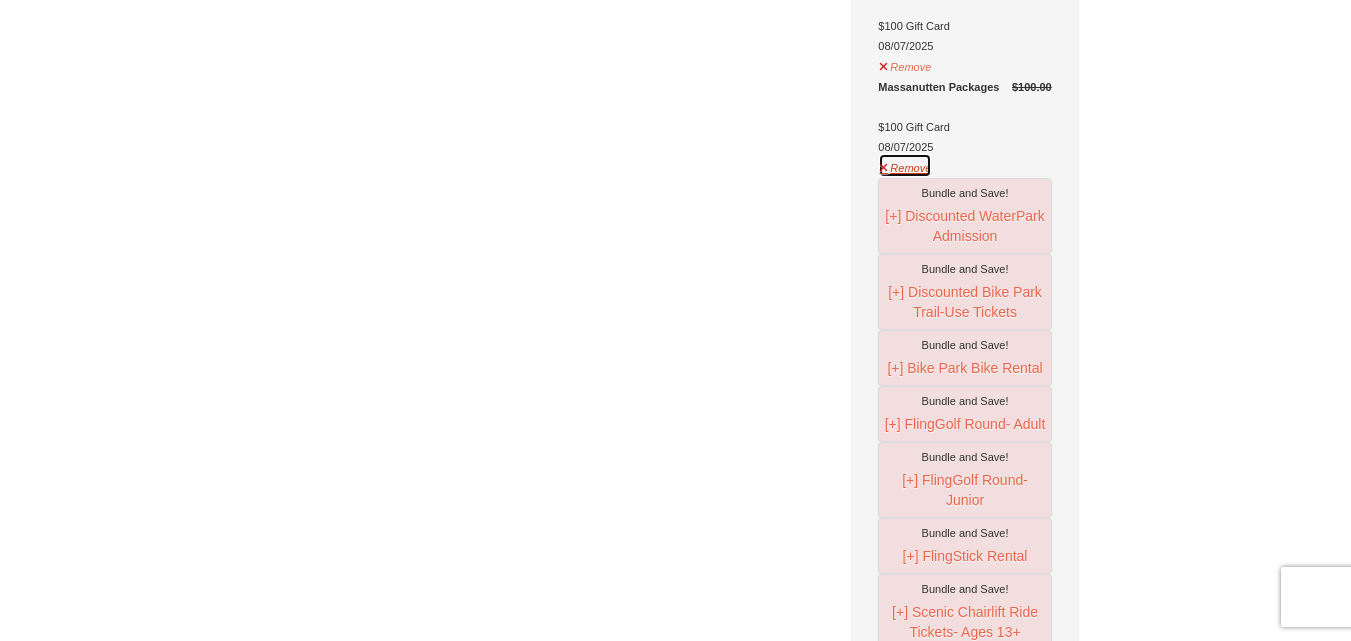 click on "Remove" at bounding box center [905, 165] 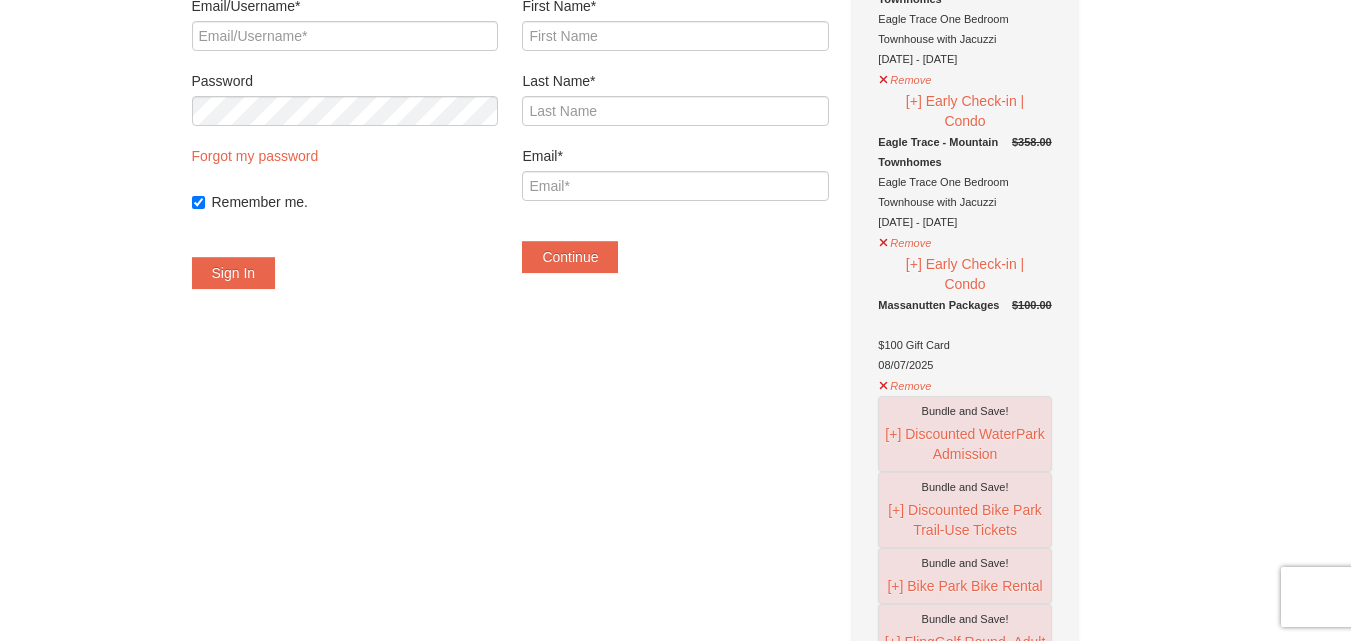 scroll, scrollTop: 197, scrollLeft: 0, axis: vertical 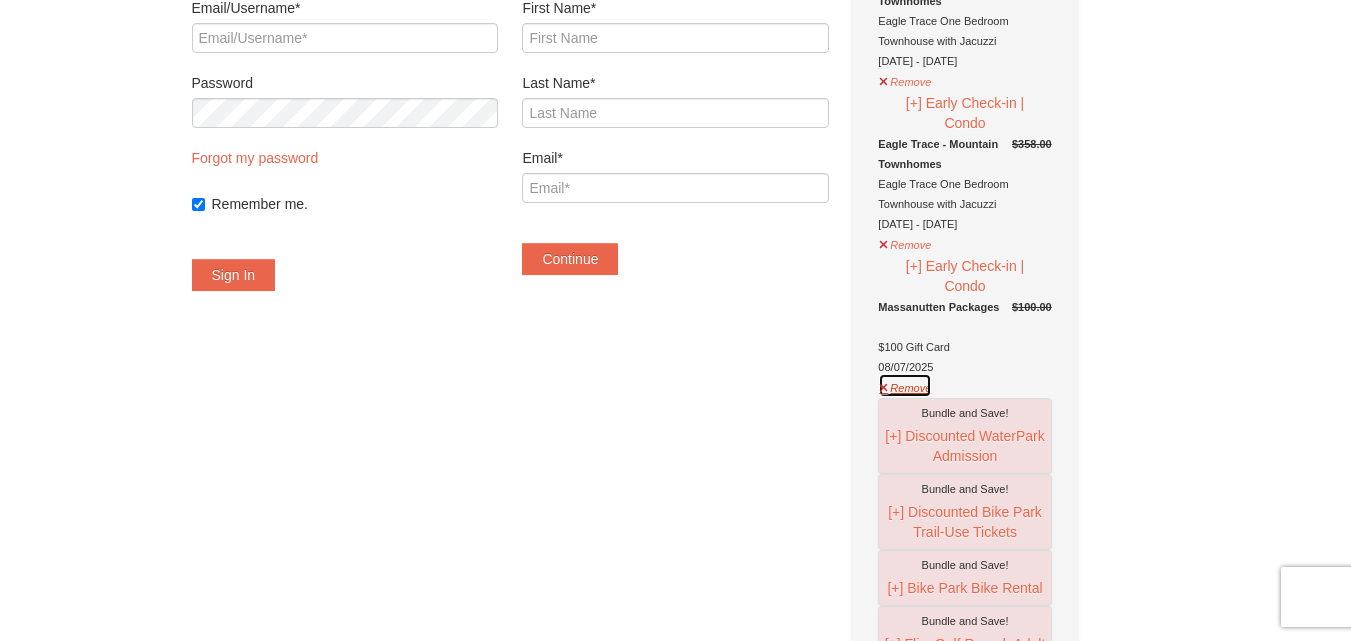 click on "Remove" at bounding box center (905, 385) 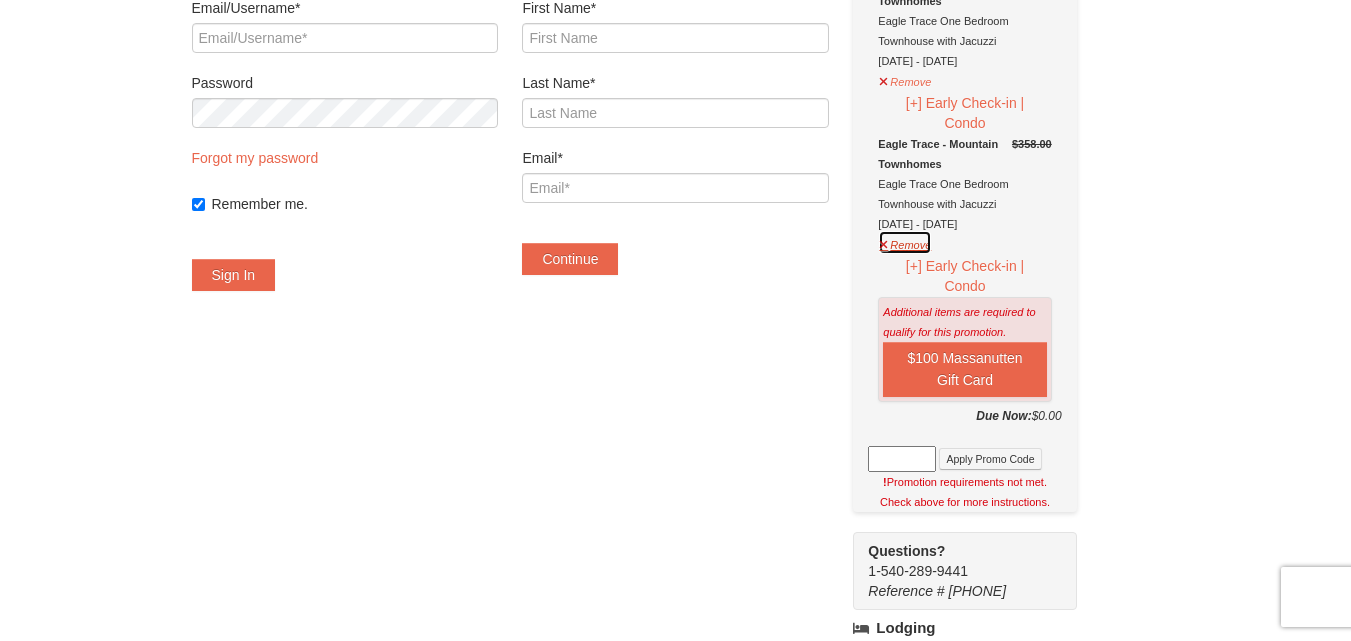 click on "Remove" at bounding box center (905, 242) 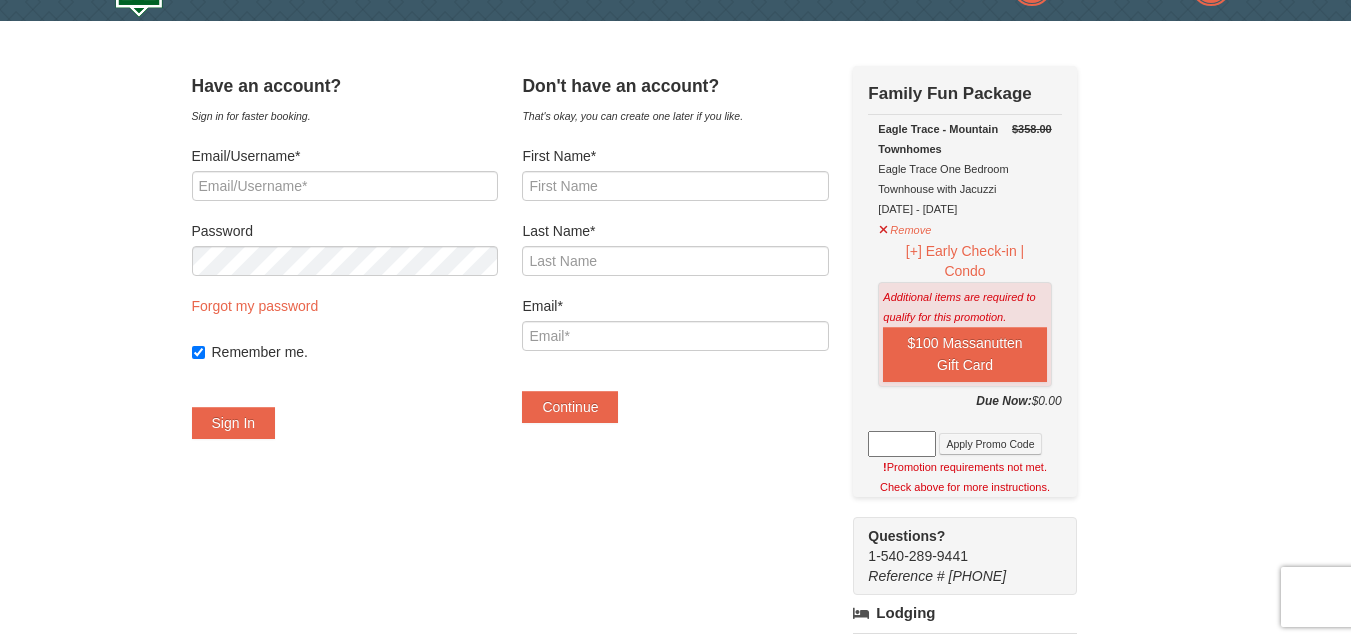 scroll, scrollTop: 0, scrollLeft: 0, axis: both 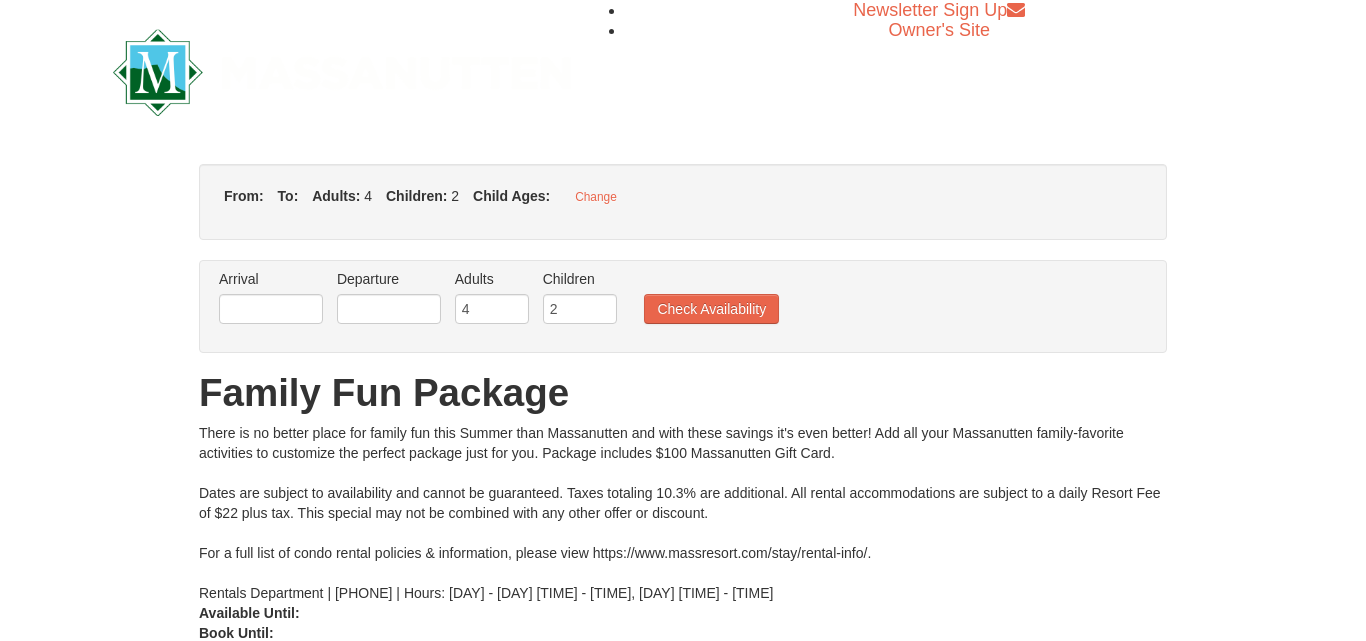 type on "08/07/2025" 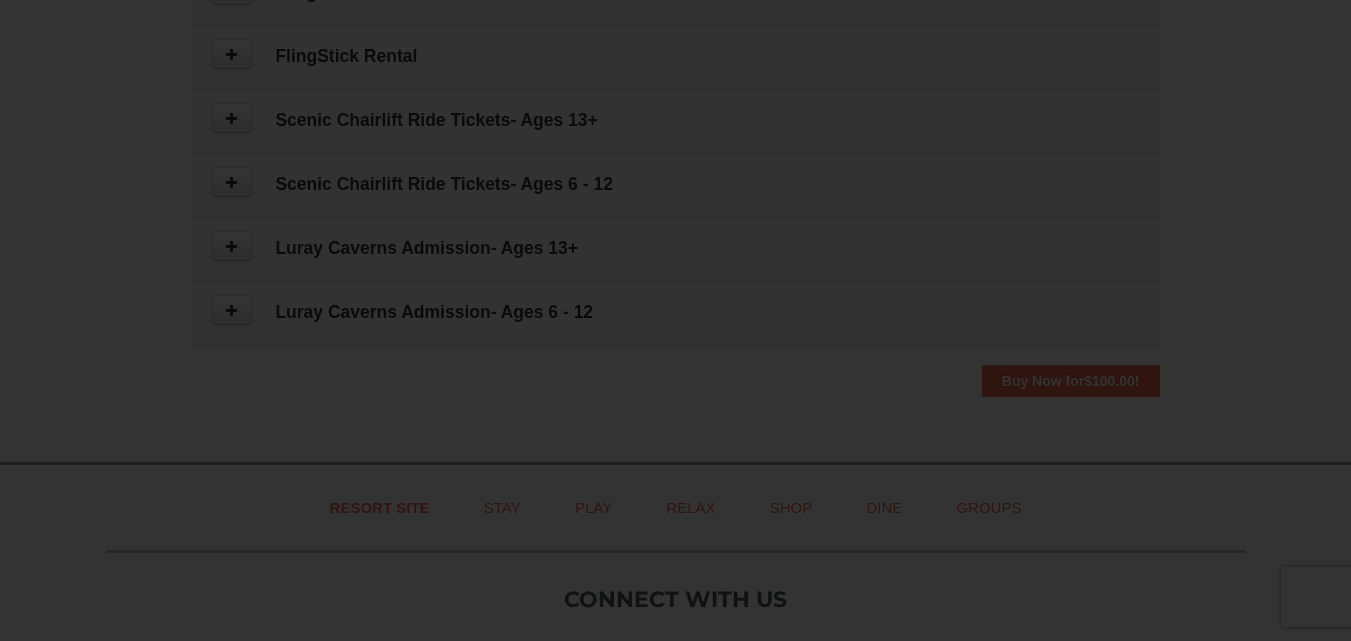 type on "08/07/2025" 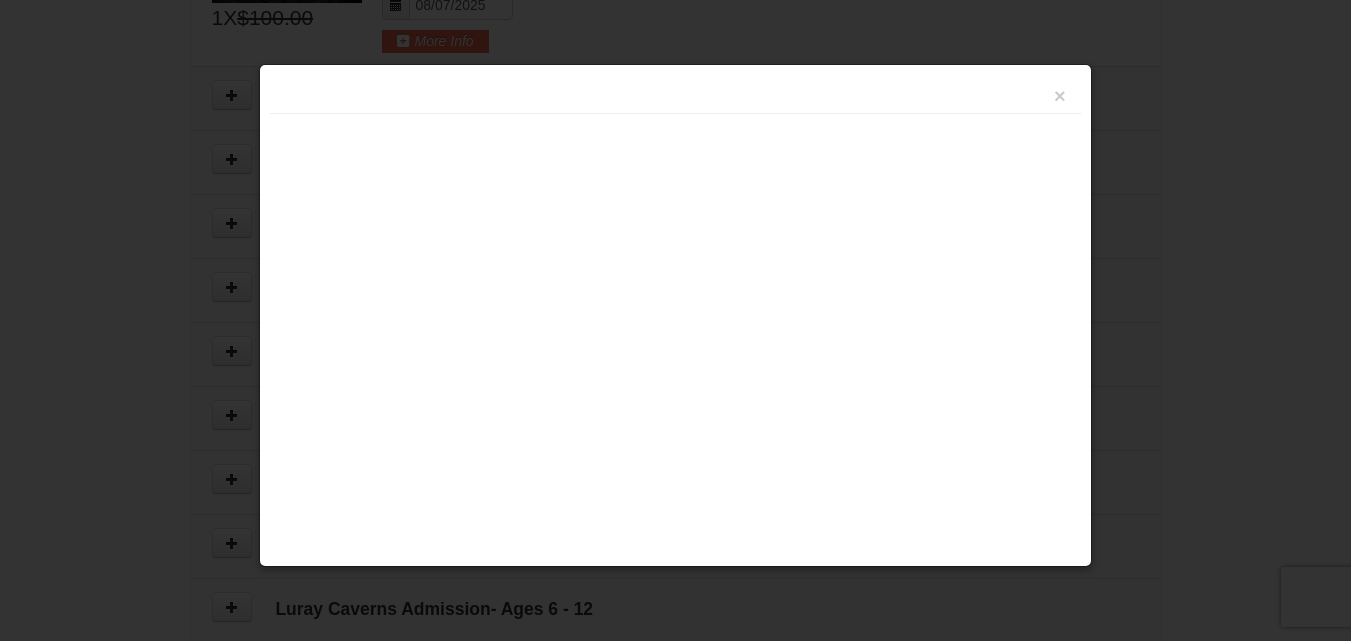 scroll, scrollTop: 1484, scrollLeft: 0, axis: vertical 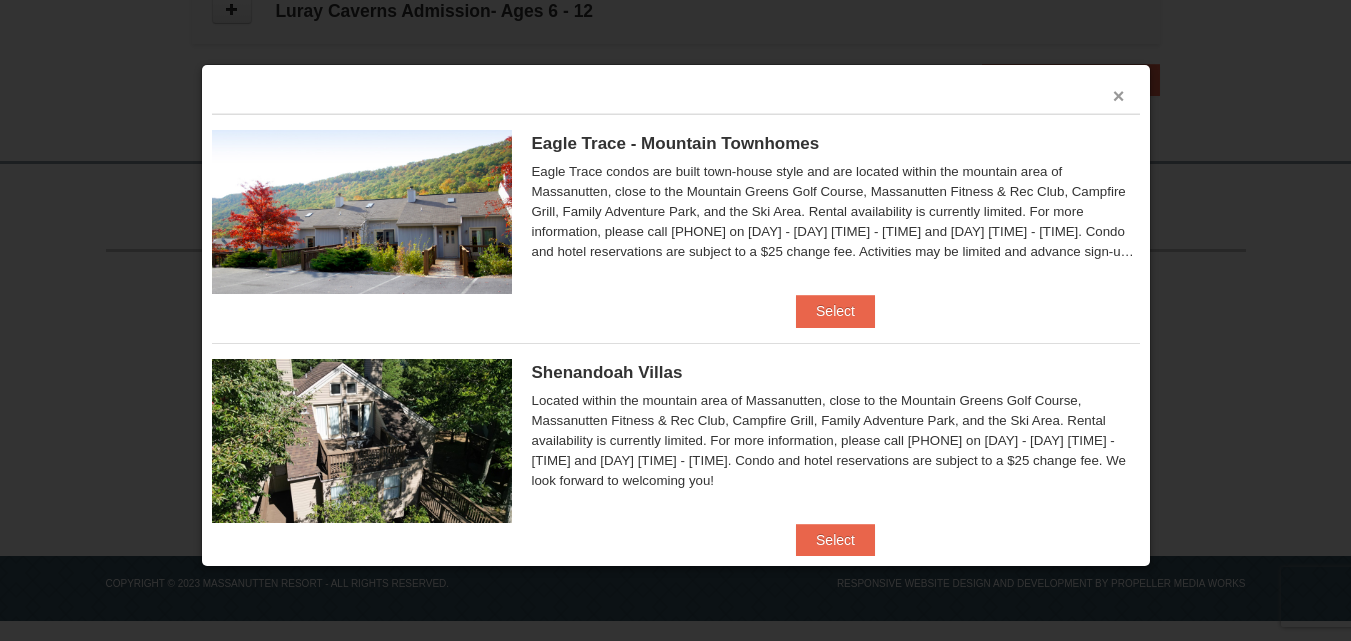 click on "×" at bounding box center [1119, 96] 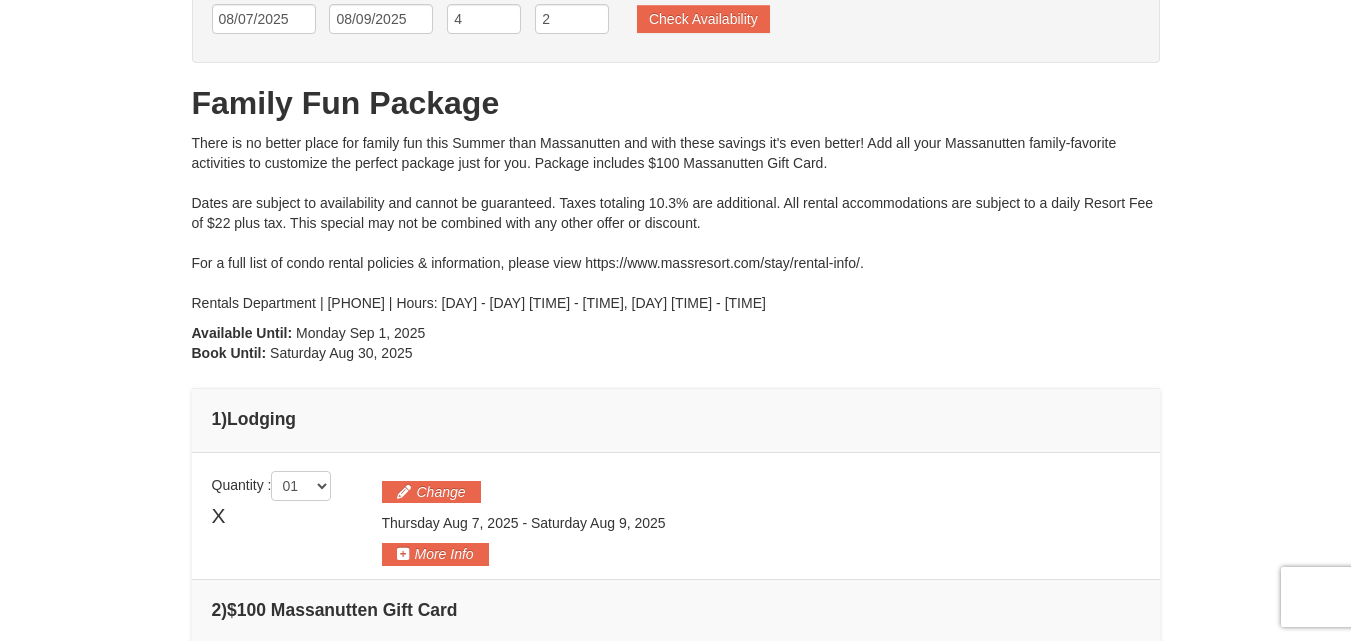 scroll, scrollTop: 0, scrollLeft: 0, axis: both 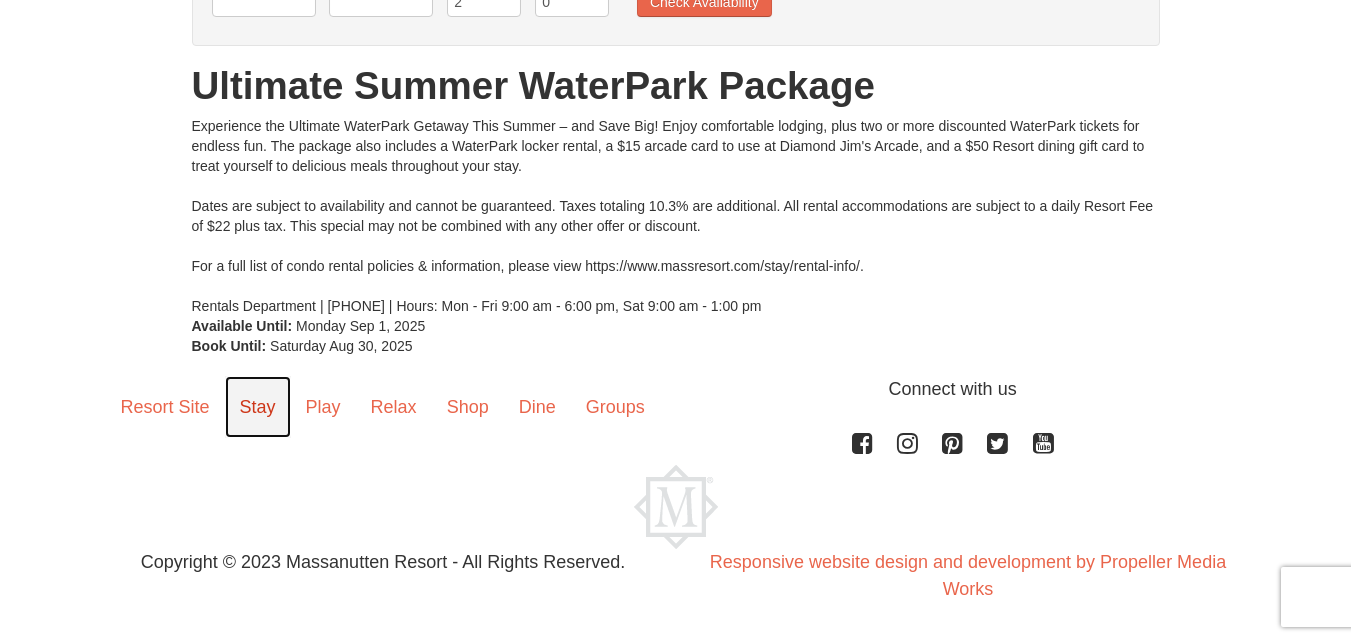 click on "Stay" at bounding box center [258, 407] 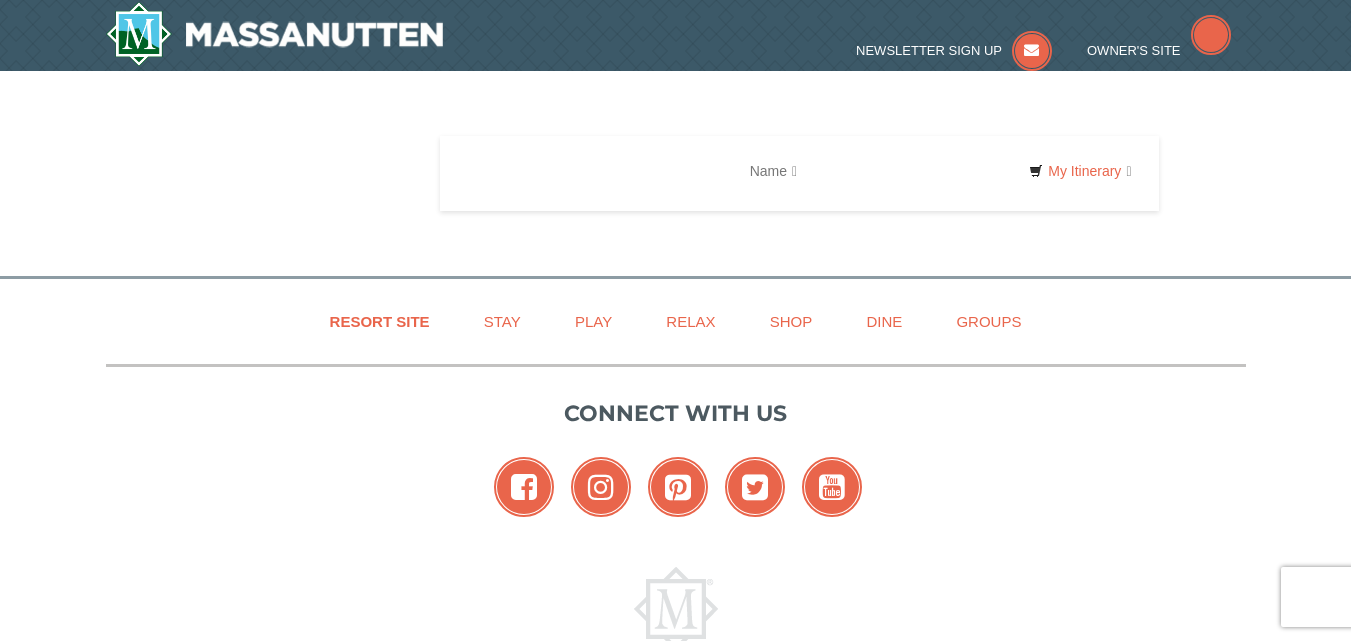 scroll, scrollTop: 0, scrollLeft: 0, axis: both 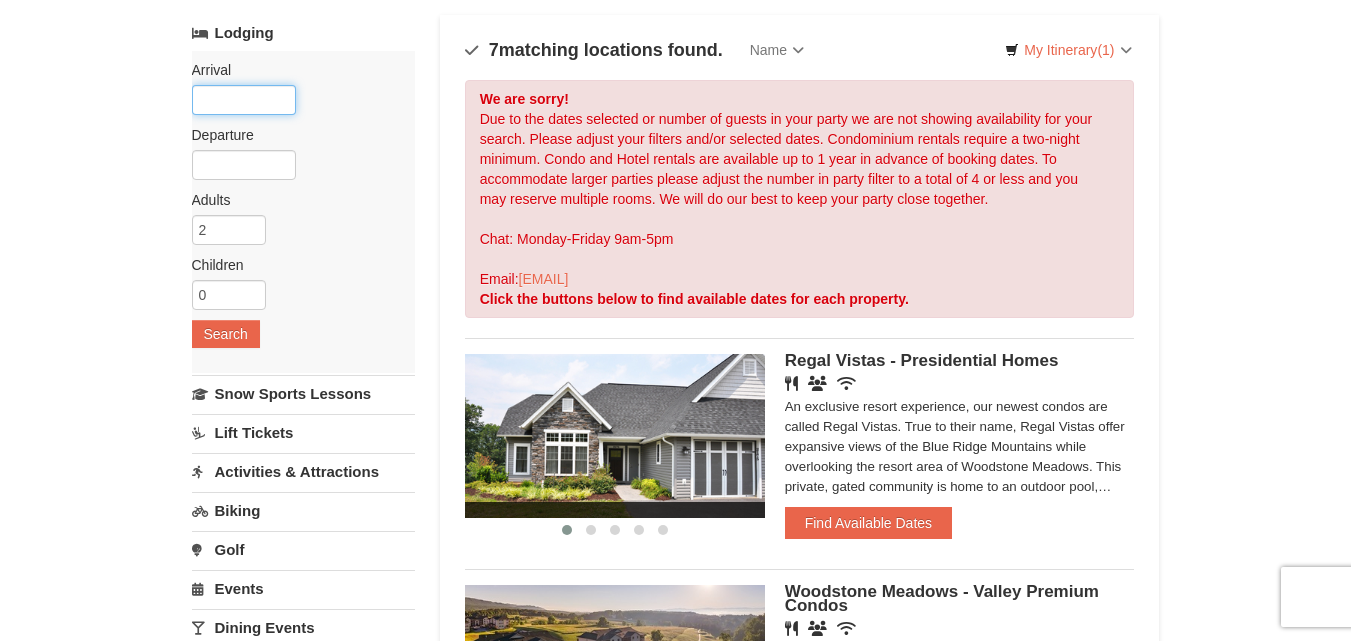 click at bounding box center [244, 100] 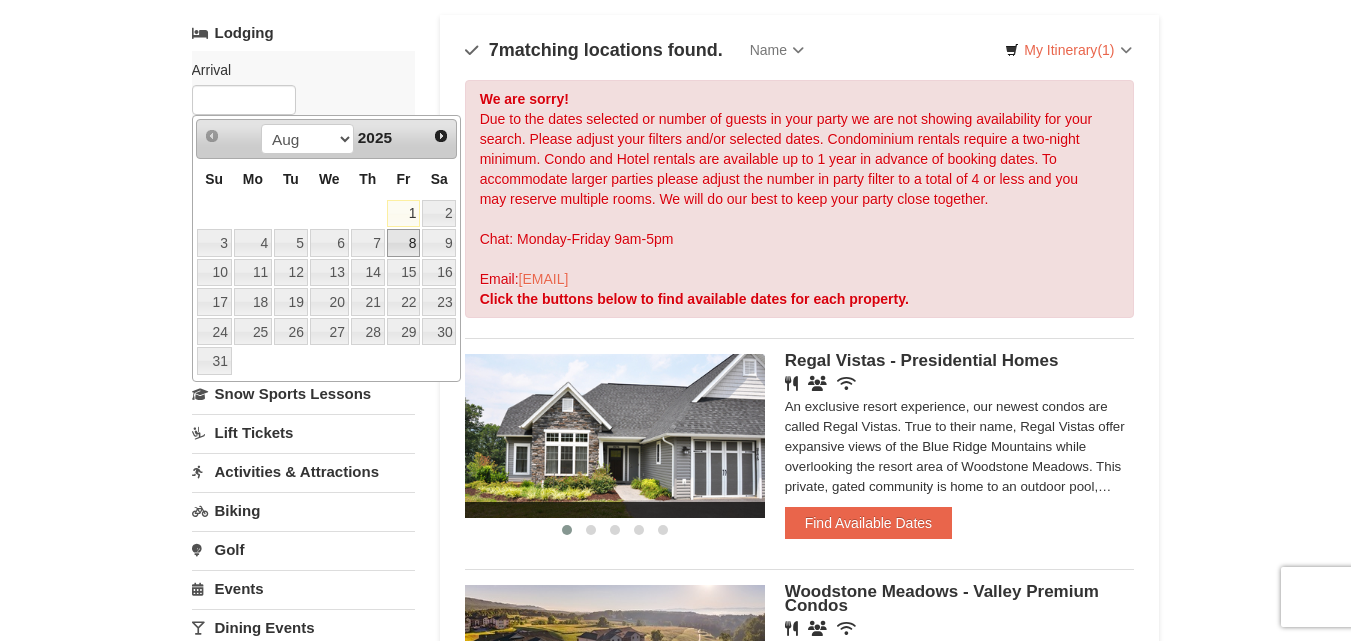 click on "8" at bounding box center [404, 243] 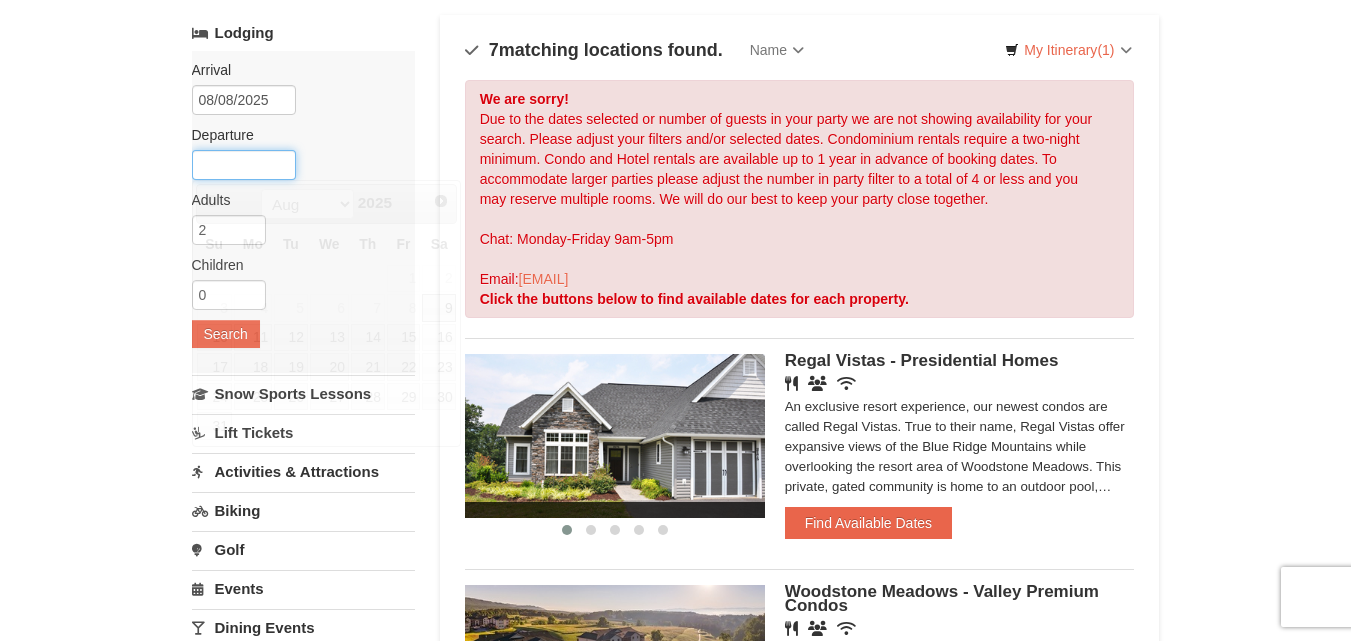 click at bounding box center (244, 165) 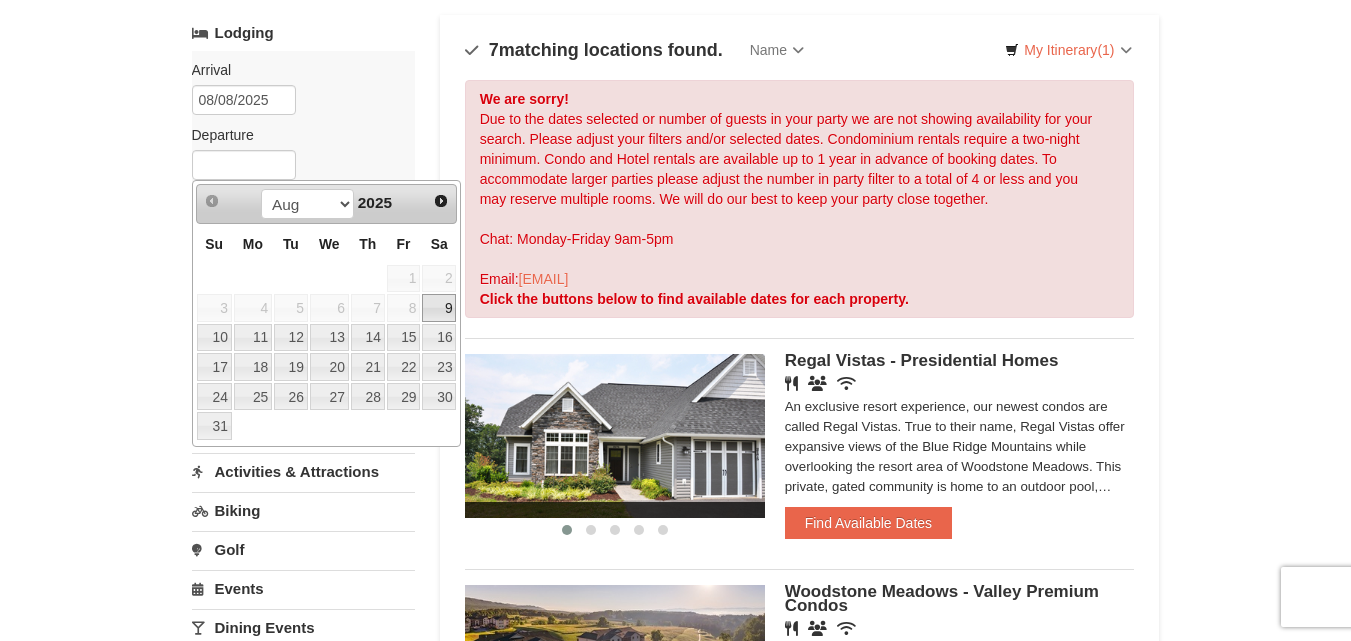 click on "9" at bounding box center (439, 308) 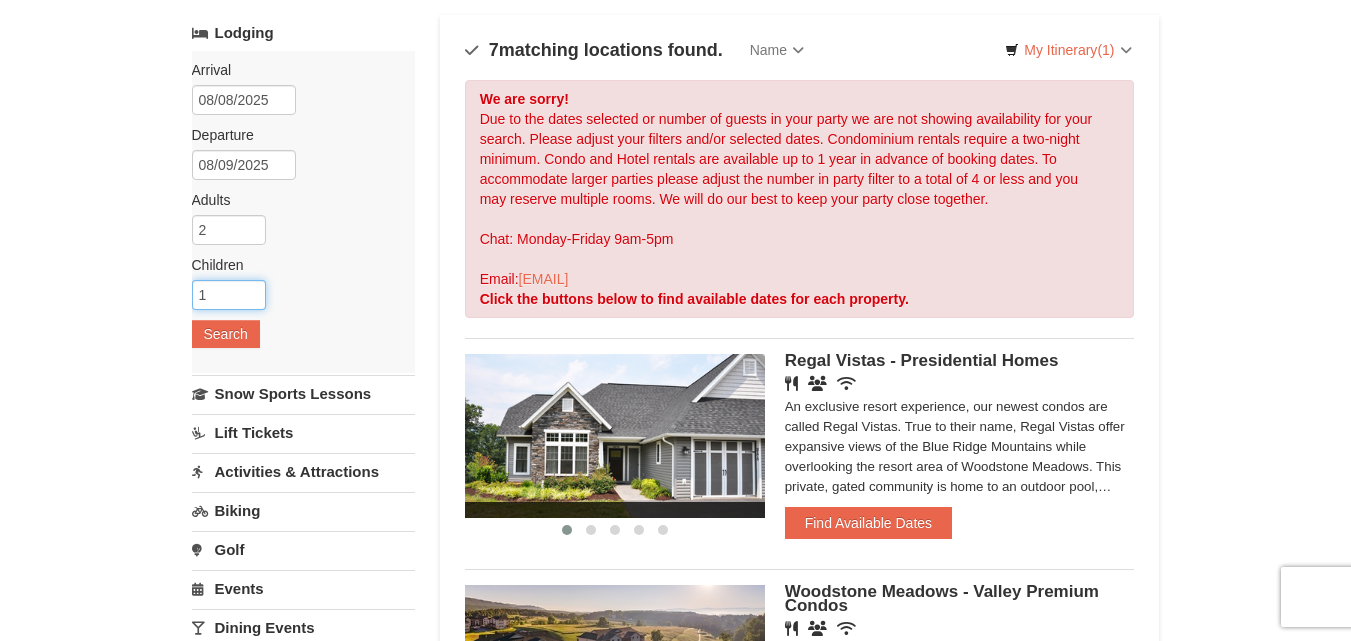 click on "1" at bounding box center (229, 295) 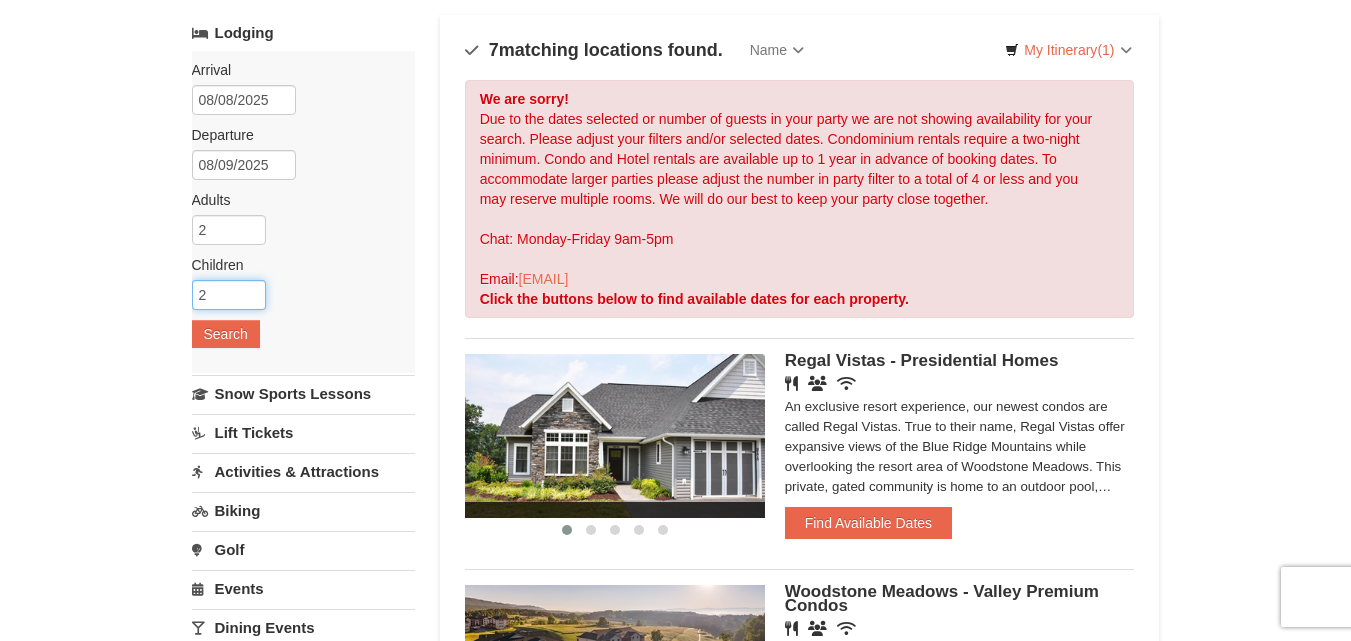 type on "2" 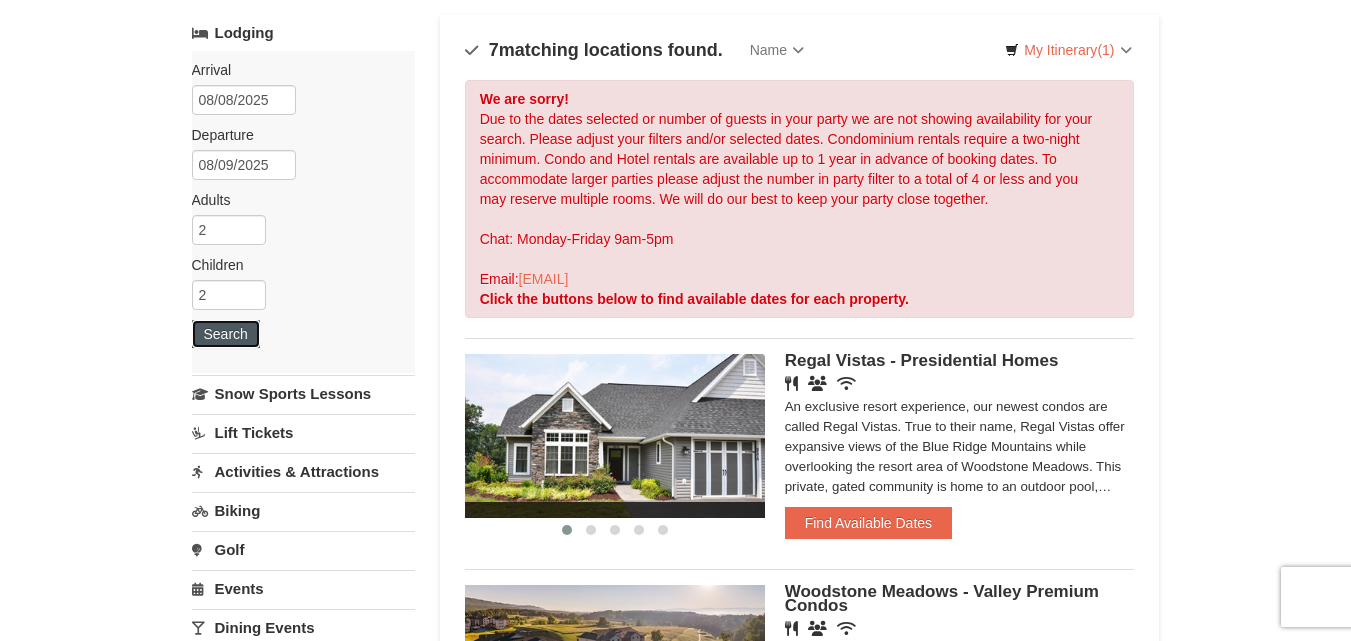 click on "Search" at bounding box center (226, 334) 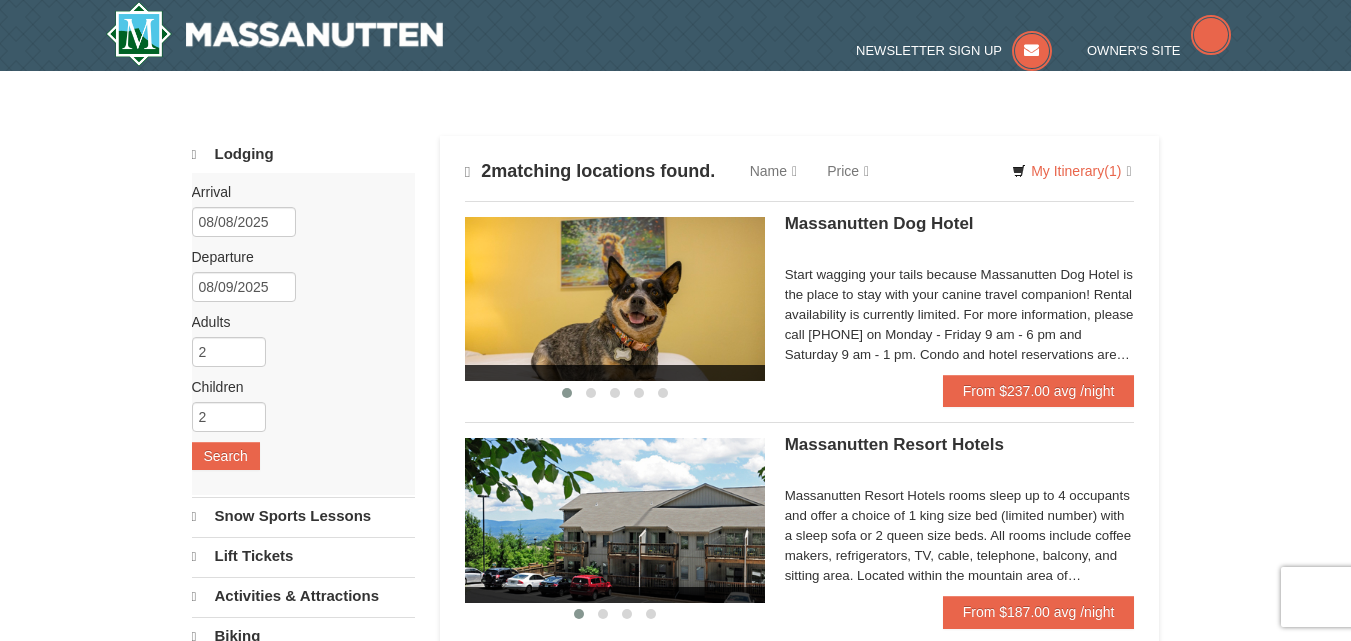 scroll, scrollTop: 0, scrollLeft: 0, axis: both 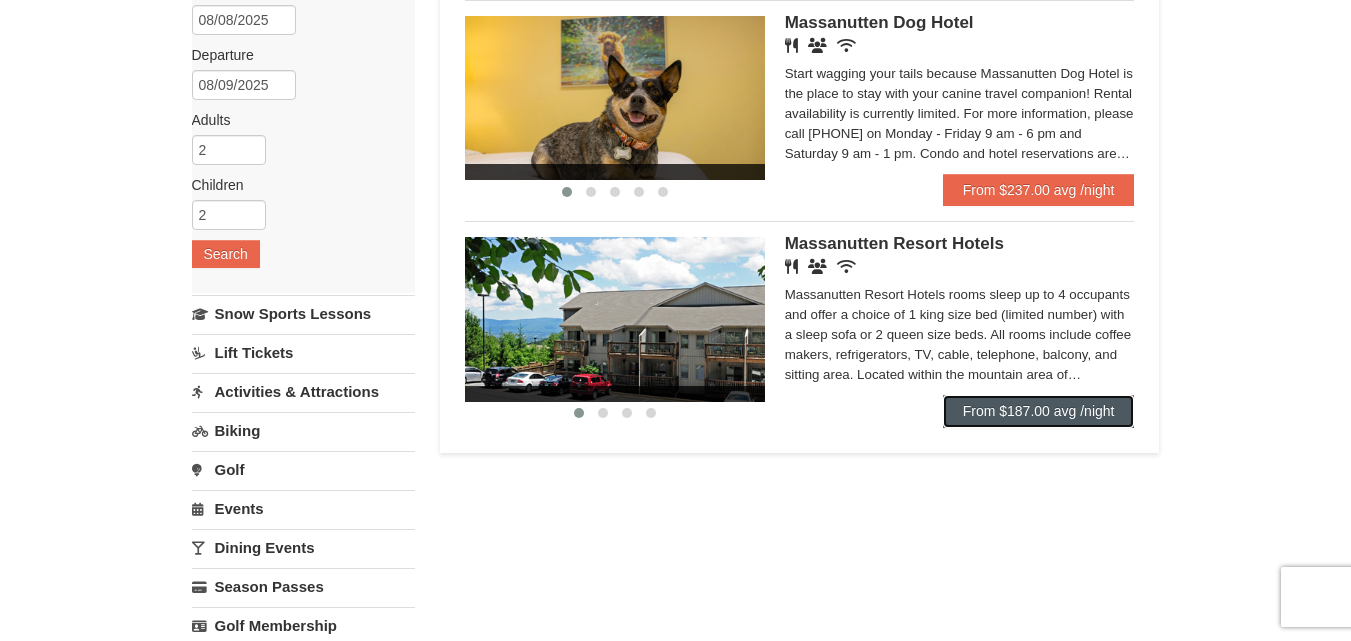click on "From $187.00 avg /night" at bounding box center [1039, 411] 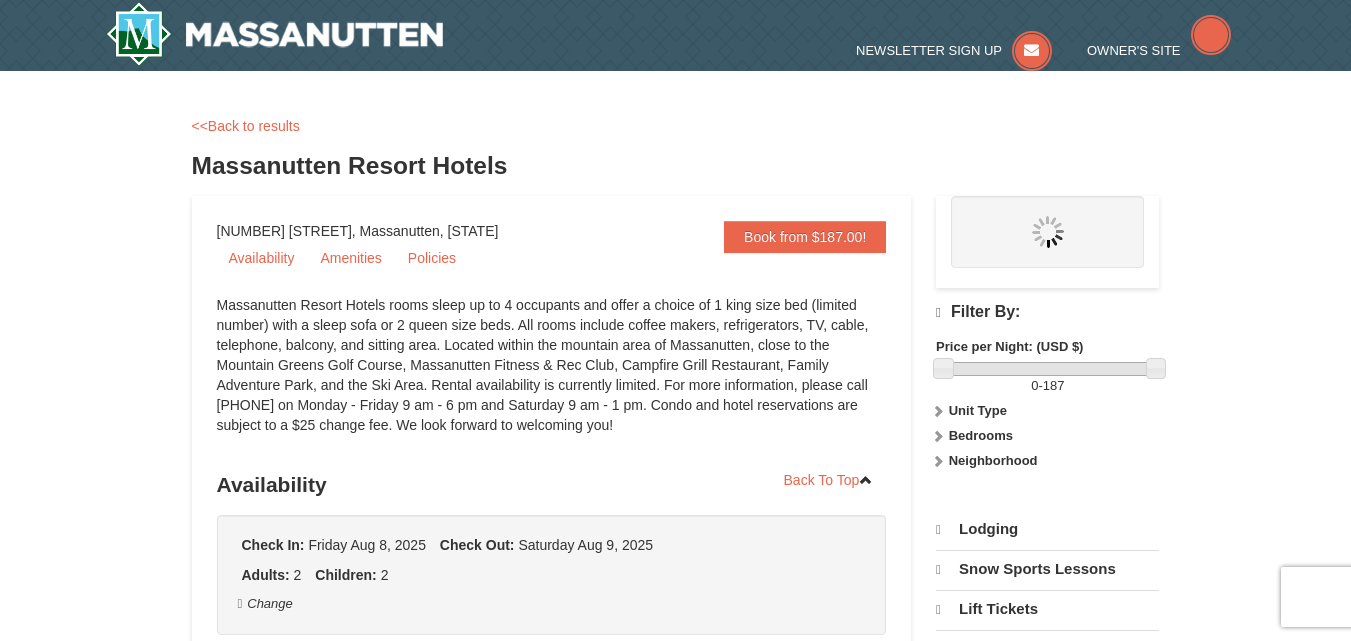 scroll, scrollTop: 0, scrollLeft: 0, axis: both 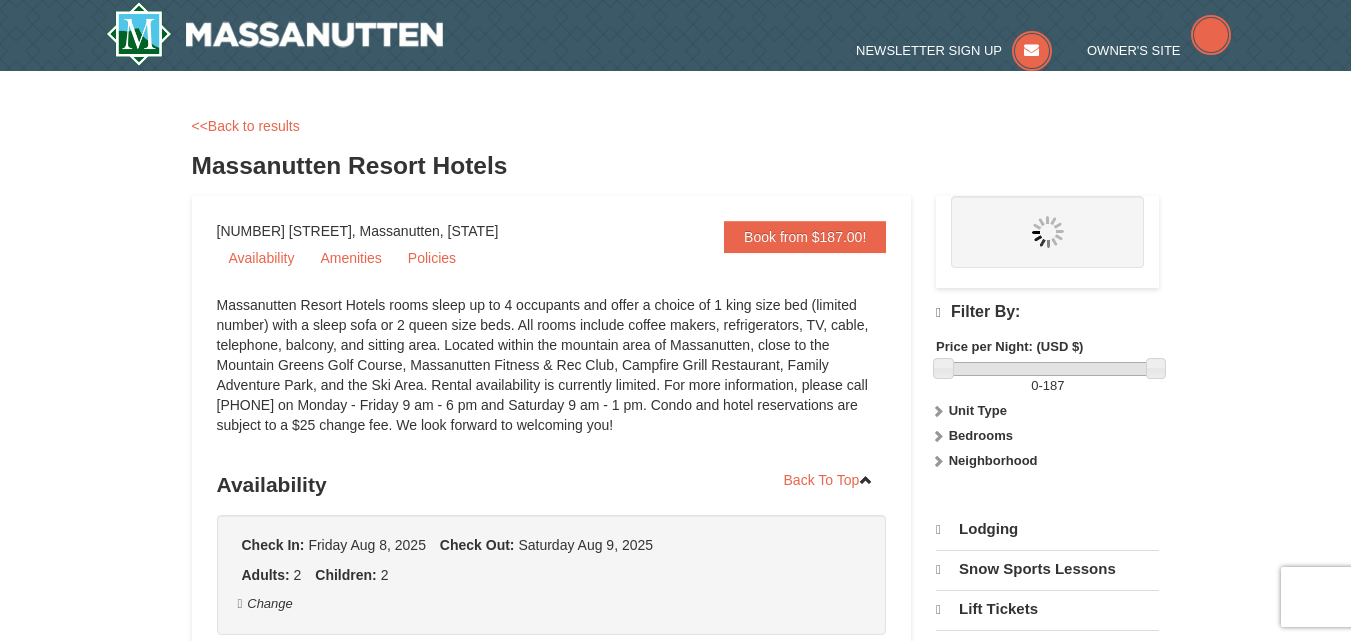select on "8" 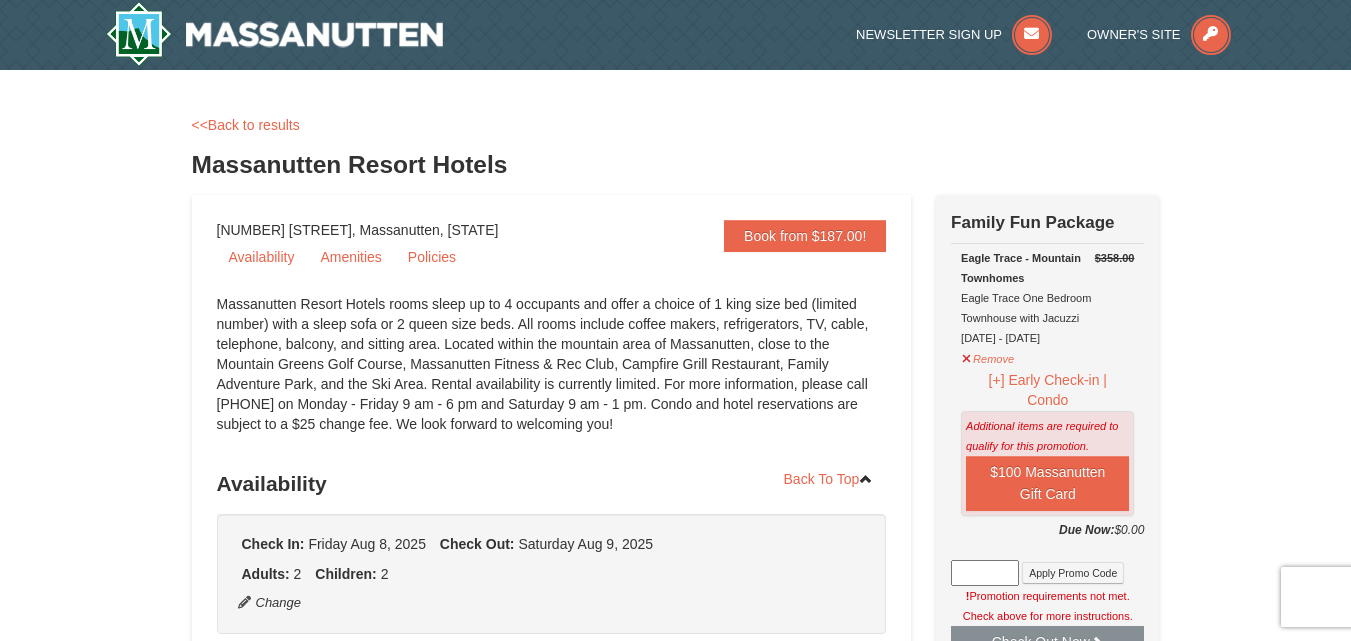 scroll, scrollTop: 0, scrollLeft: 0, axis: both 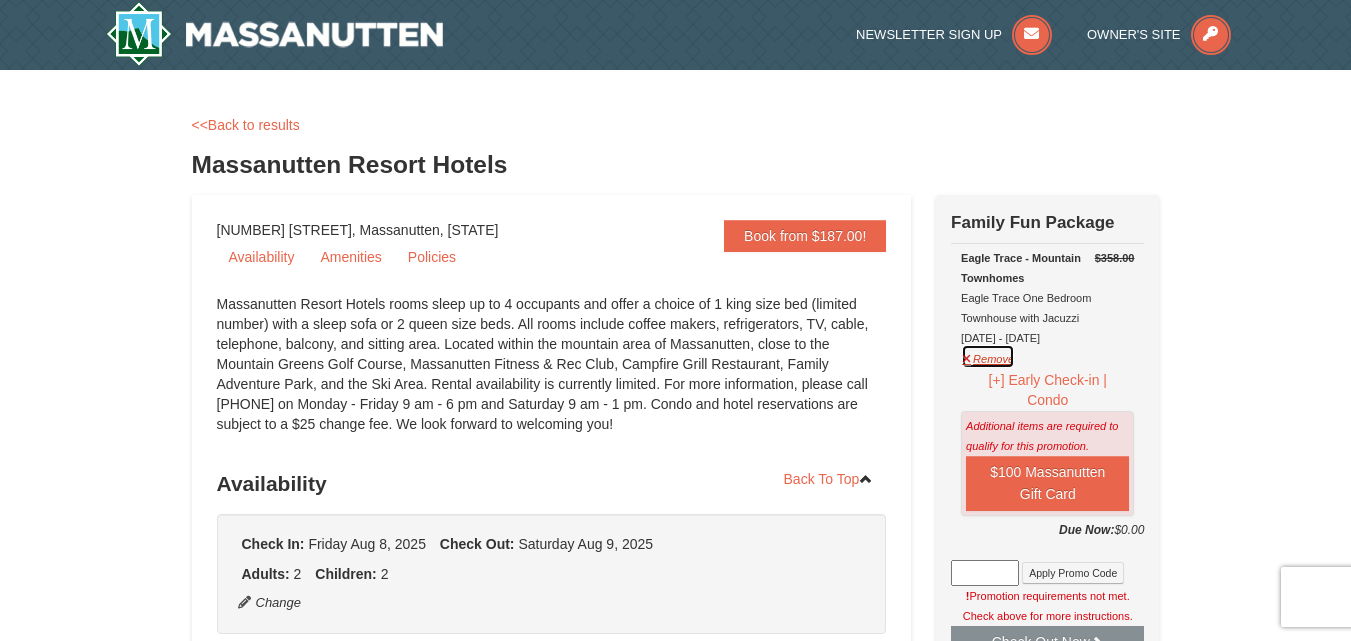 click on "Remove" at bounding box center (988, 356) 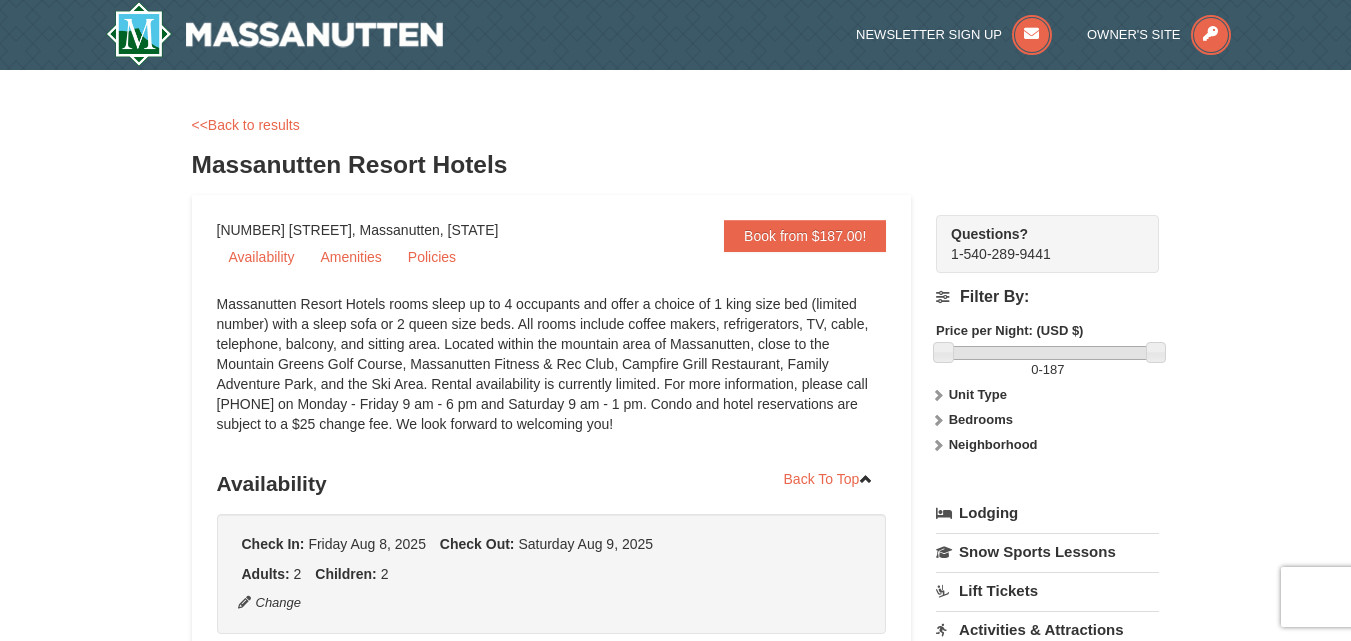 click at bounding box center (938, 420) 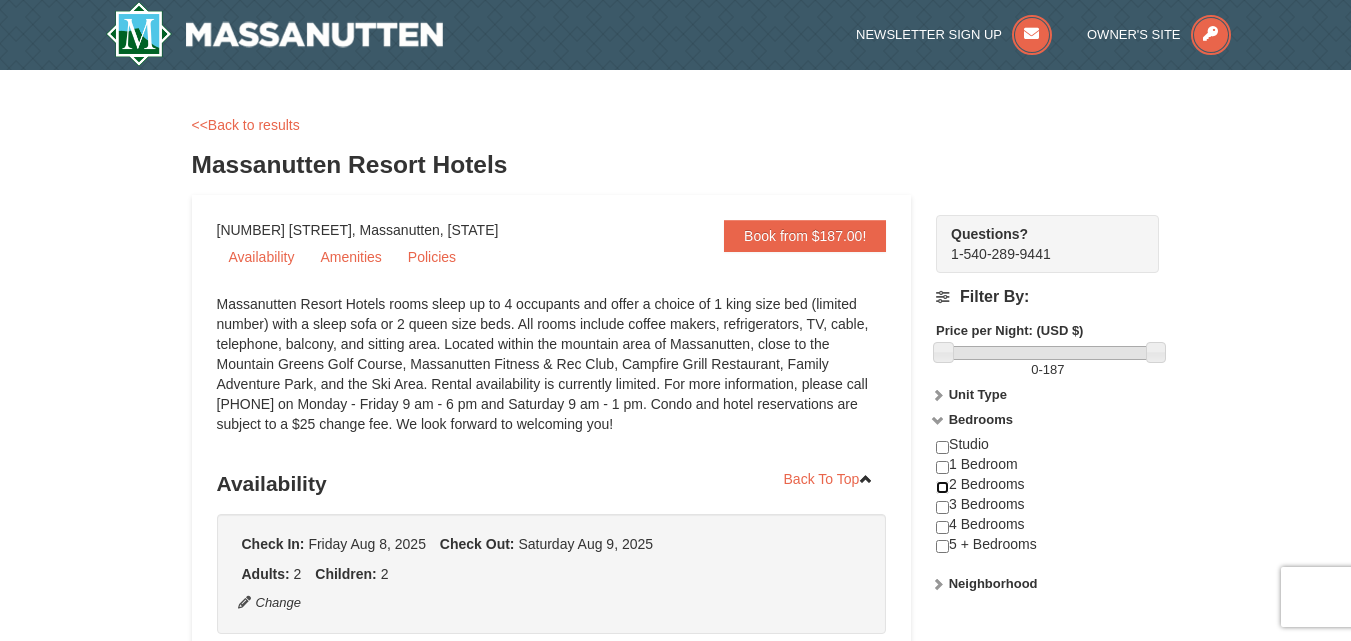 click at bounding box center (942, 487) 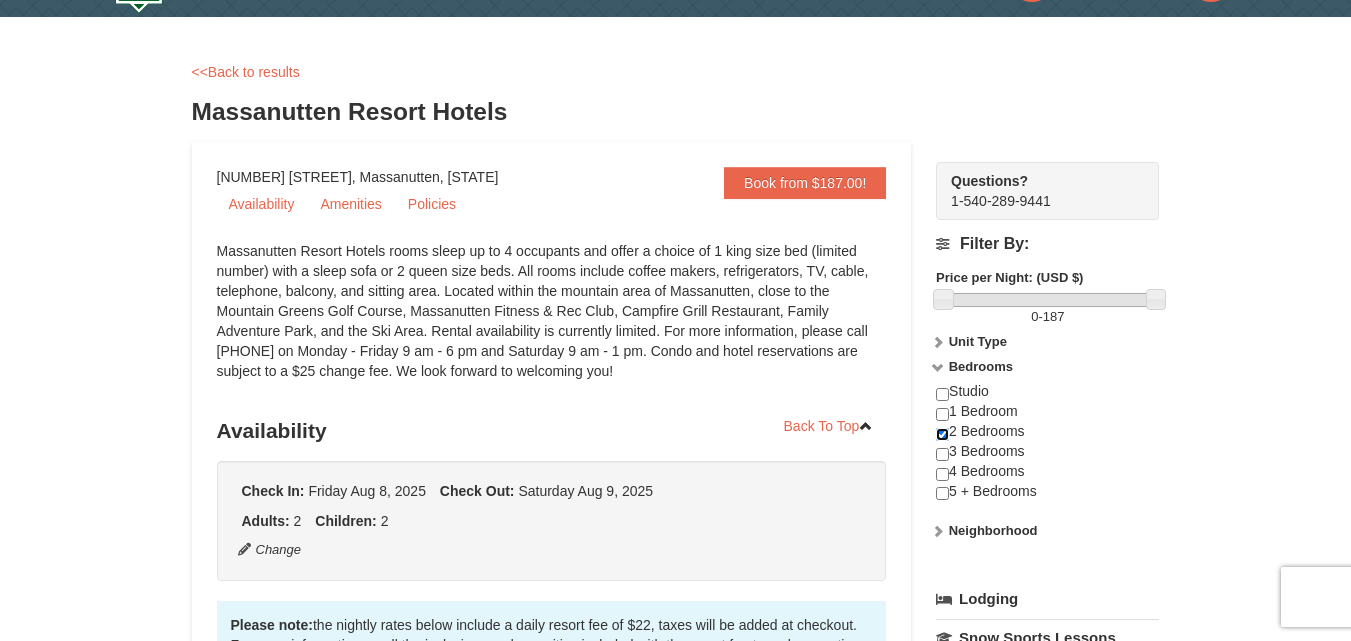 scroll, scrollTop: 100, scrollLeft: 0, axis: vertical 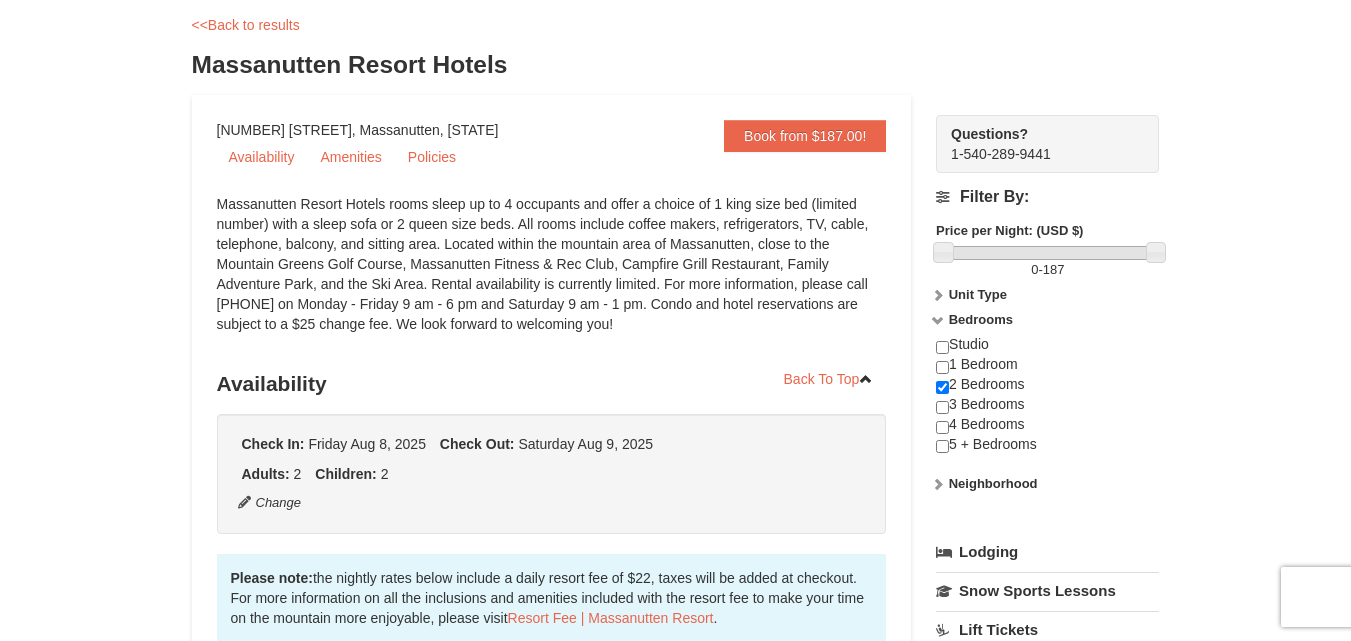 click on "Neighborhood" at bounding box center [993, 483] 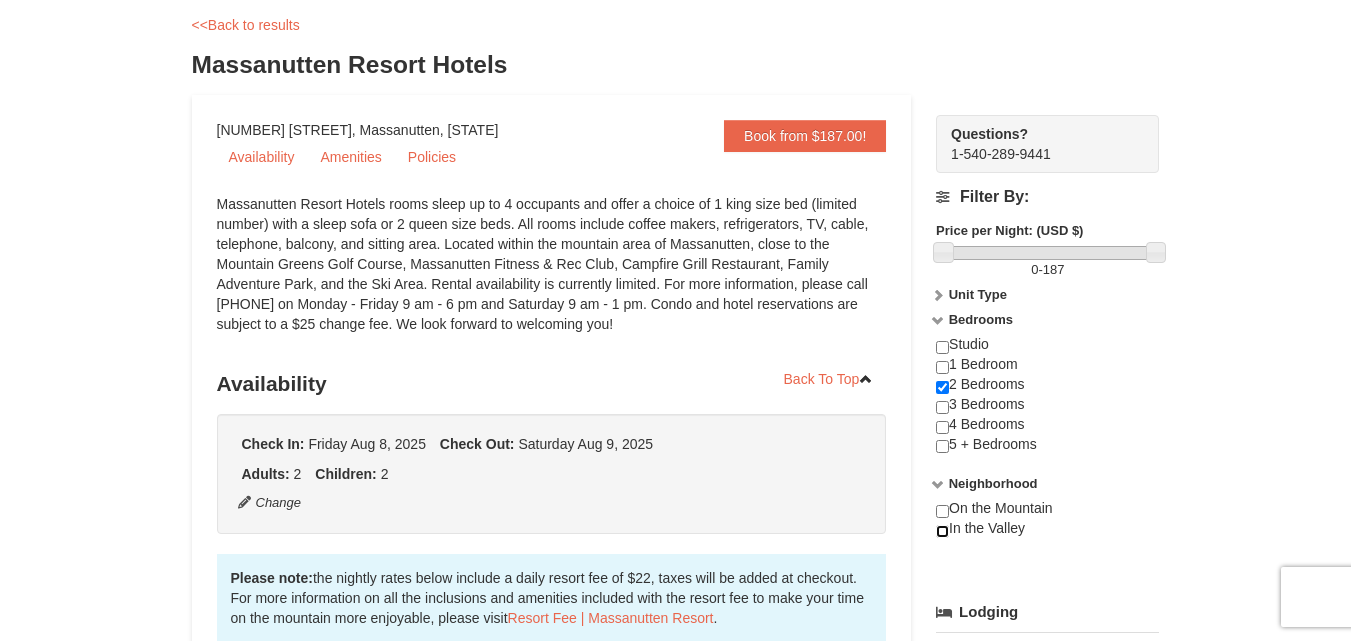 click at bounding box center [942, 531] 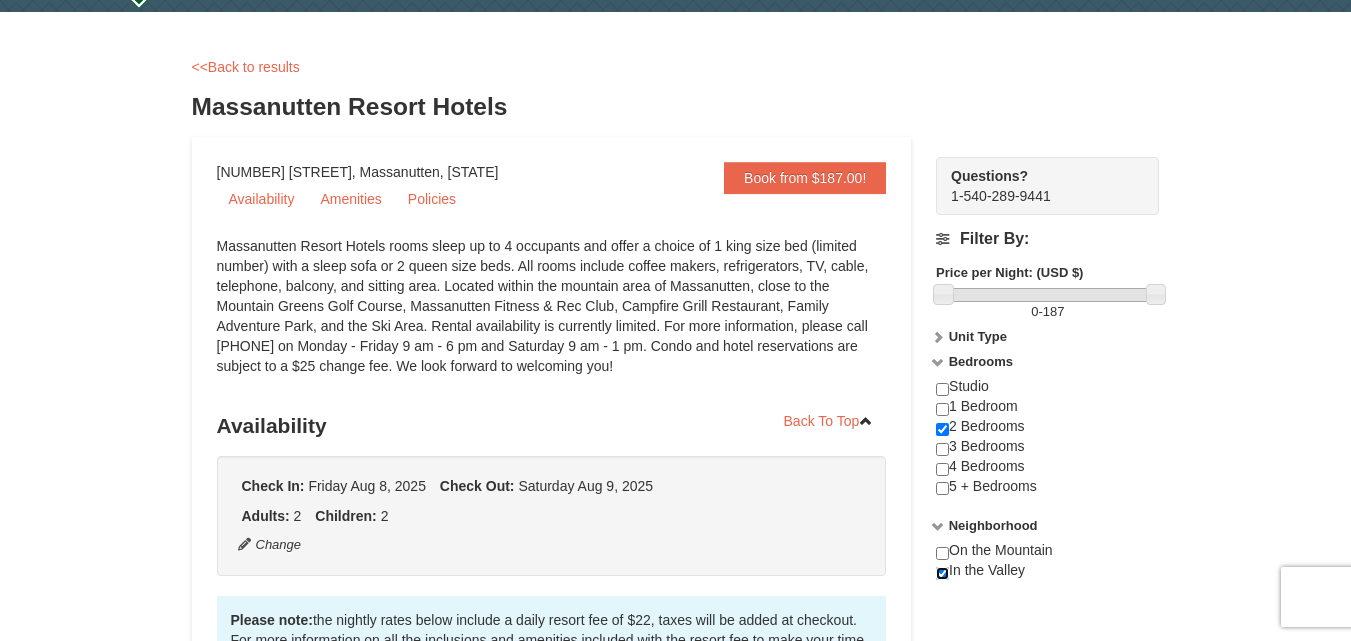 scroll, scrollTop: 0, scrollLeft: 0, axis: both 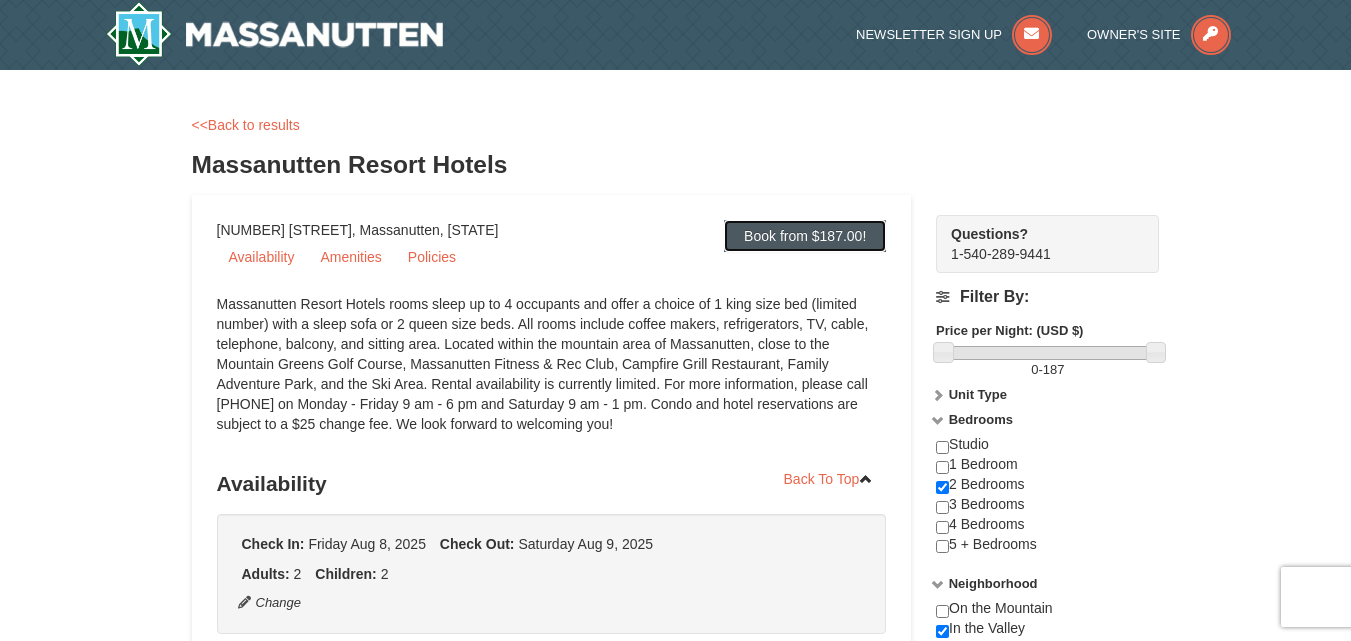 click on "Book from $187.00!" at bounding box center [805, 236] 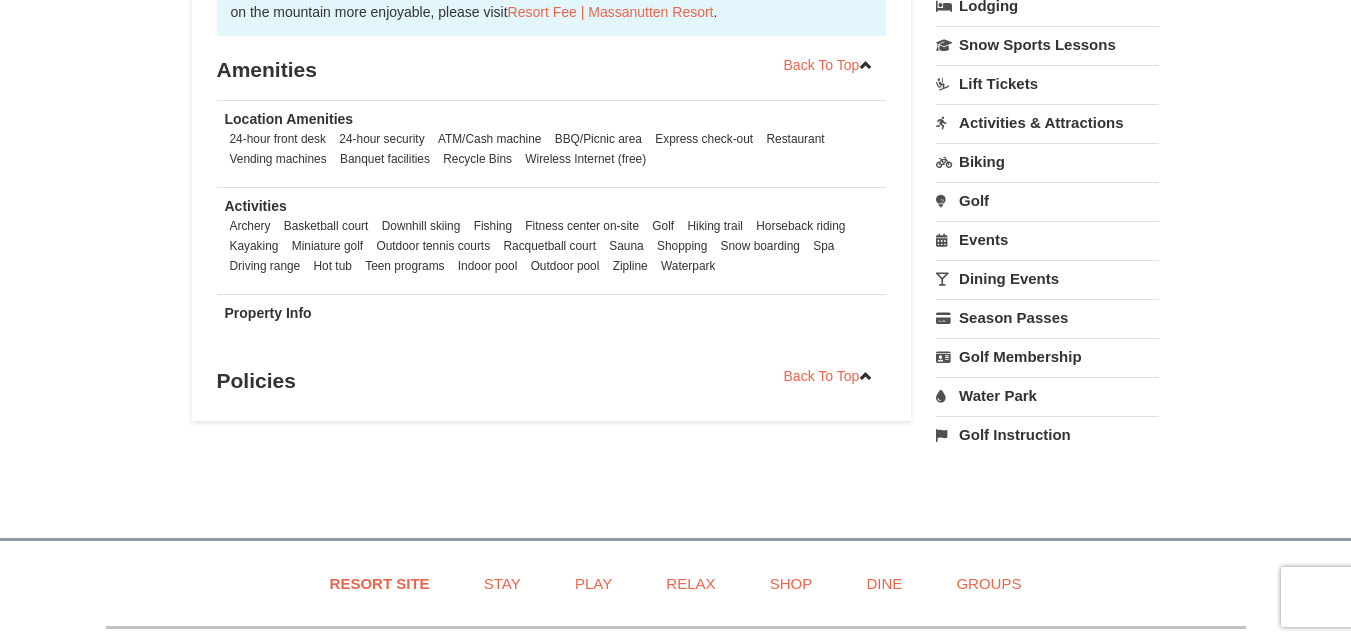 scroll, scrollTop: 664, scrollLeft: 0, axis: vertical 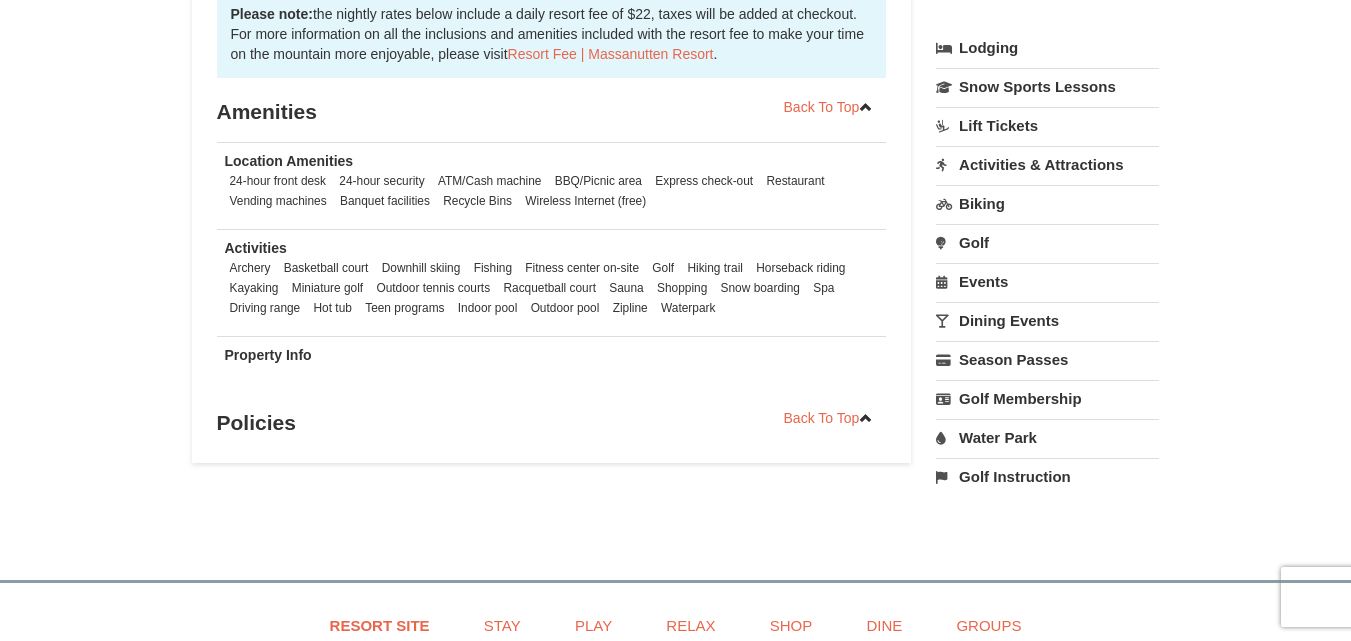 click on "Water Park" at bounding box center (1047, 437) 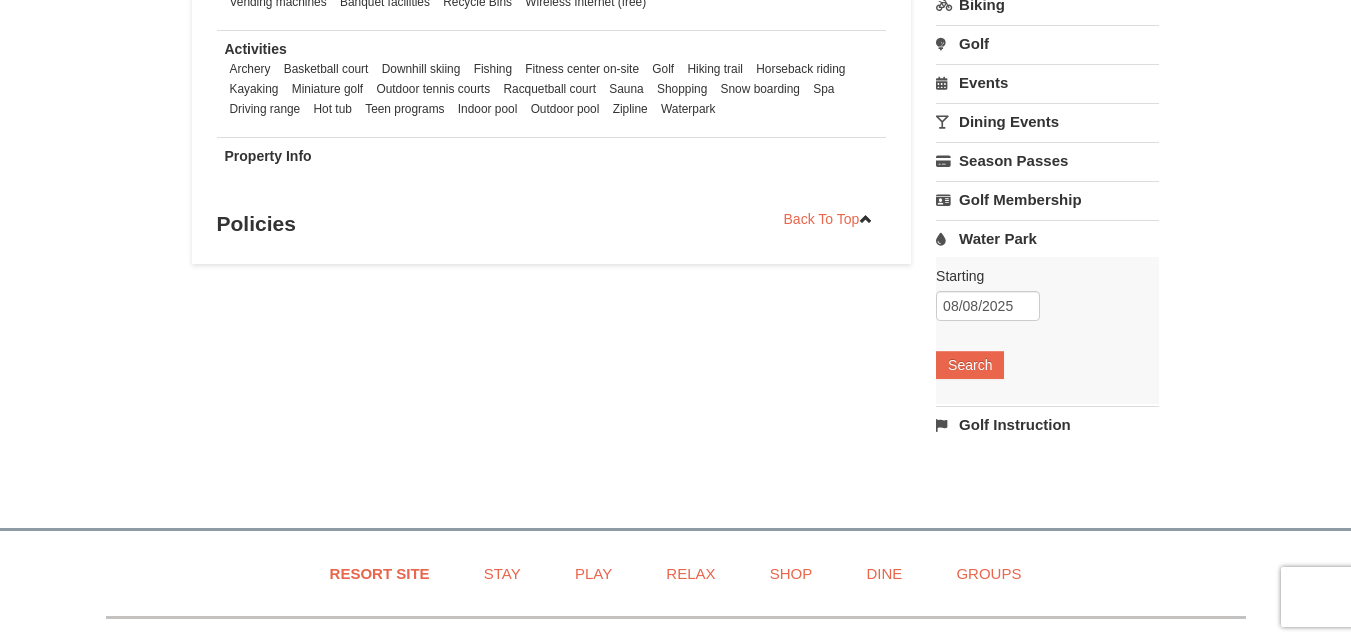 scroll, scrollTop: 864, scrollLeft: 0, axis: vertical 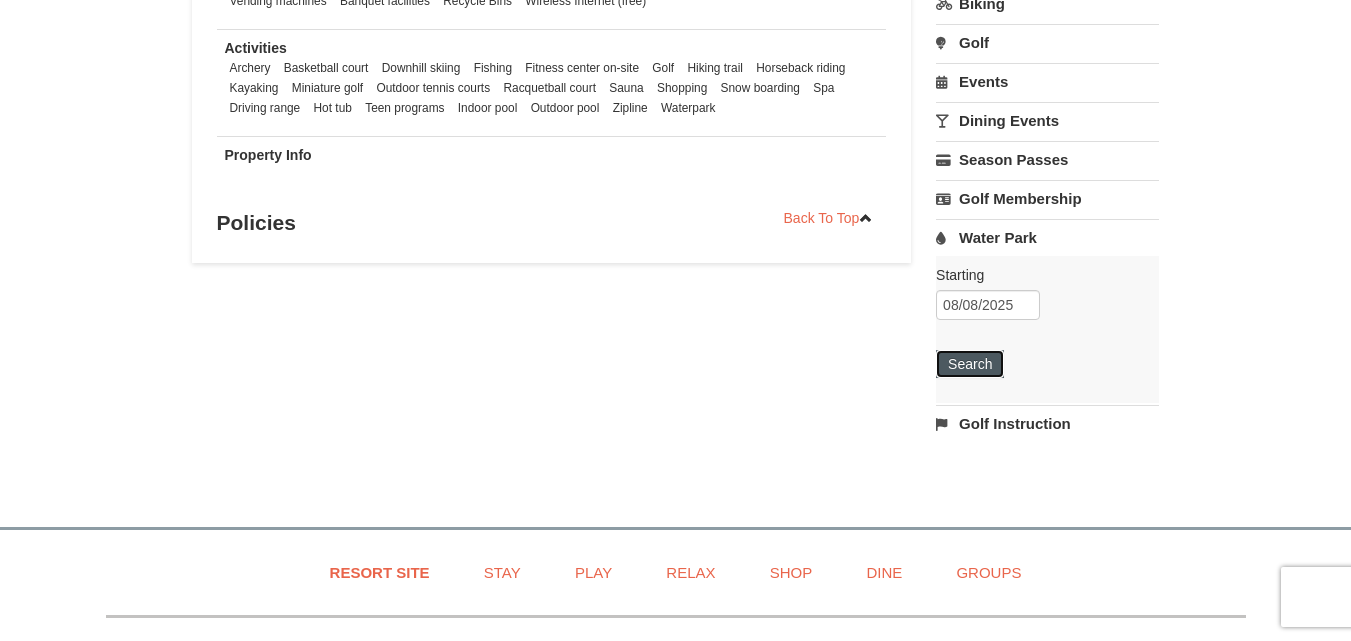 click on "Search" at bounding box center (970, 364) 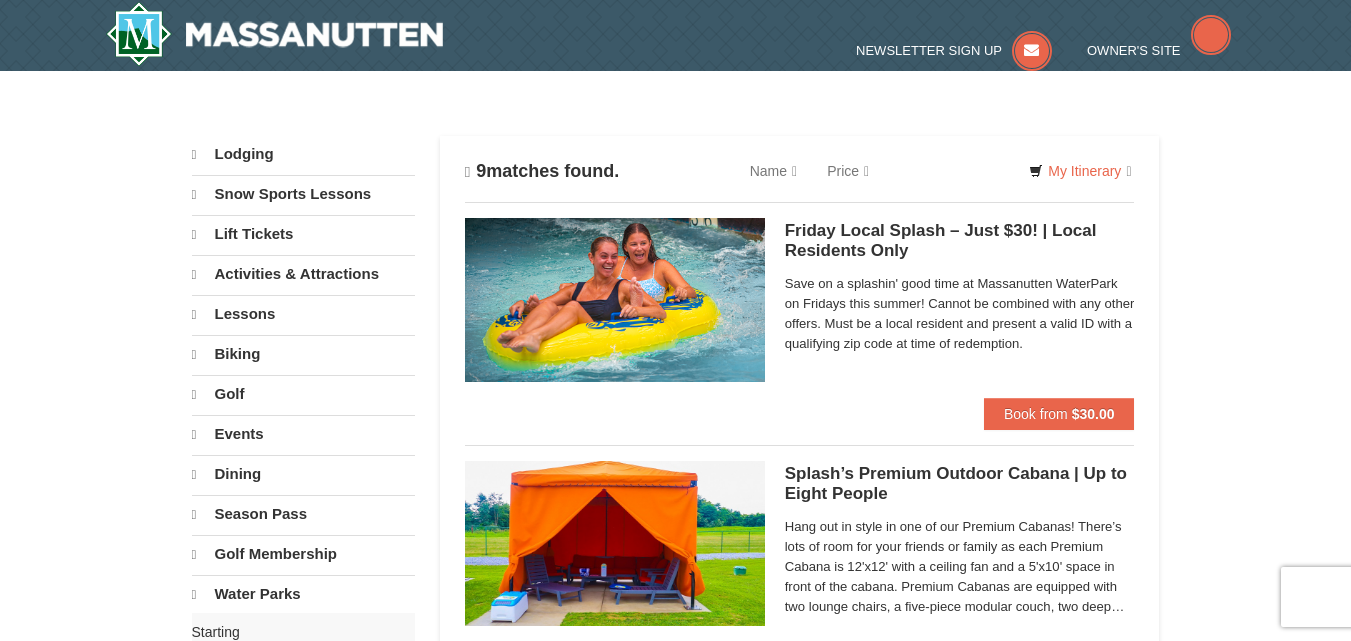scroll, scrollTop: 0, scrollLeft: 0, axis: both 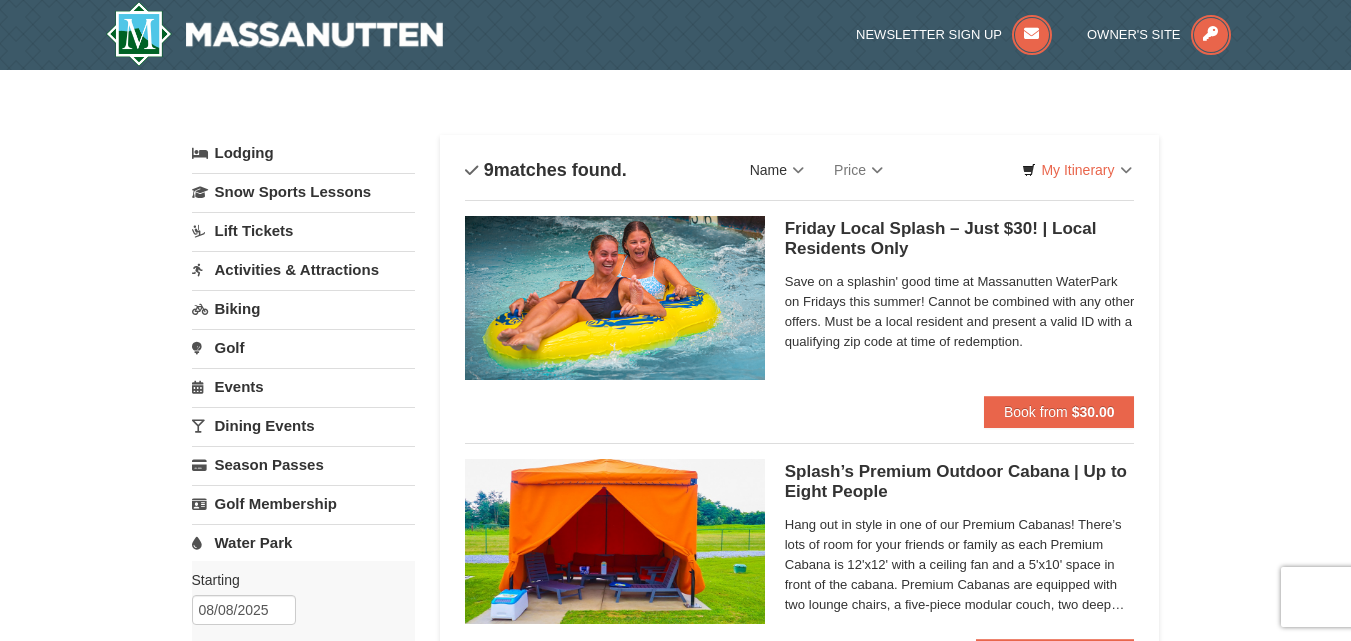 click on "Name" at bounding box center [777, 170] 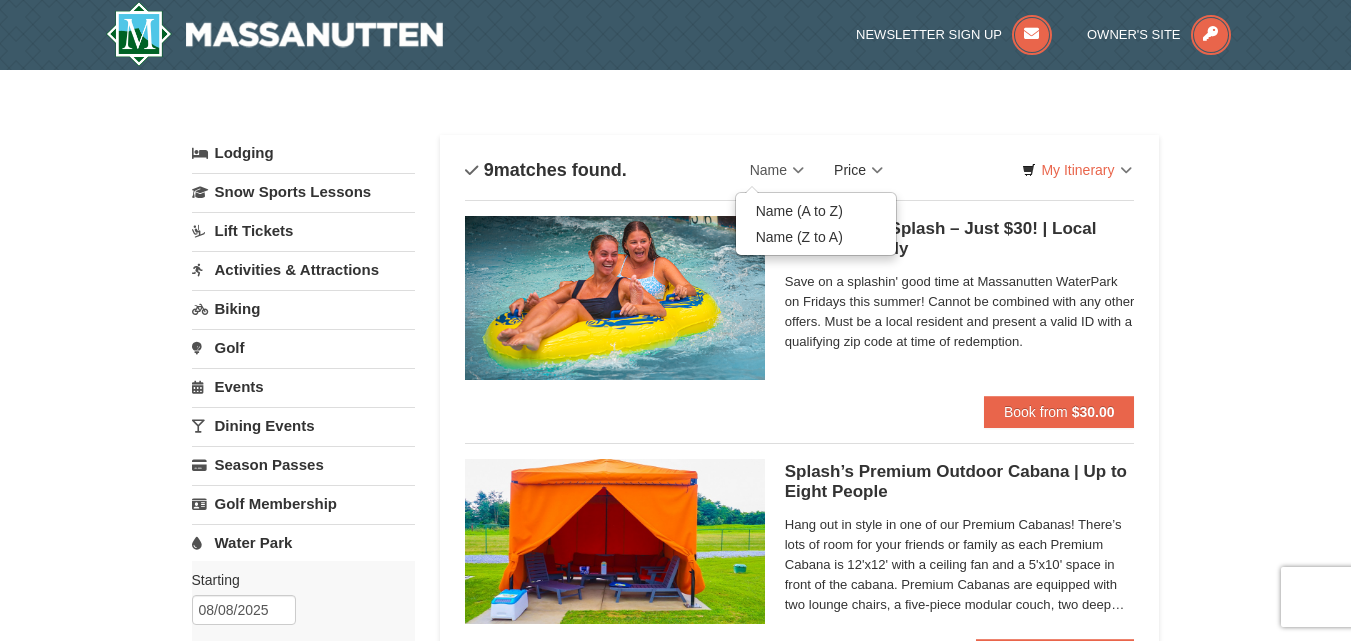 drag, startPoint x: 914, startPoint y: 180, endPoint x: 879, endPoint y: 179, distance: 35.014282 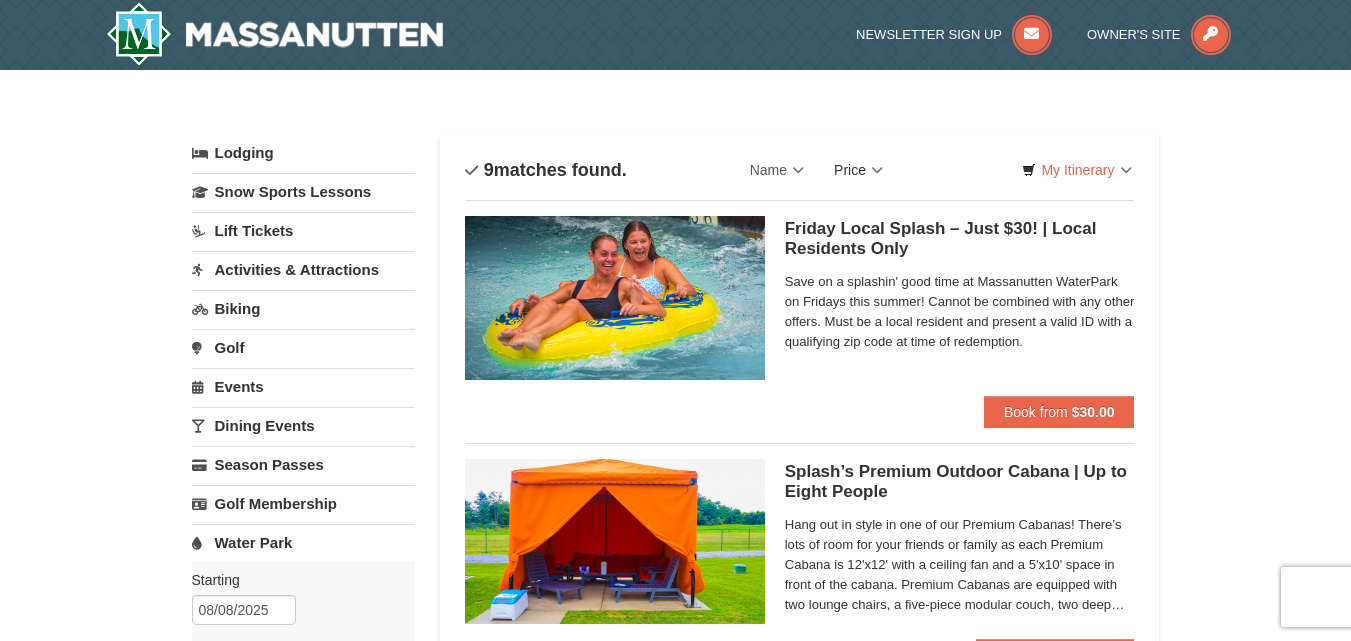 click on "Price" at bounding box center [858, 170] 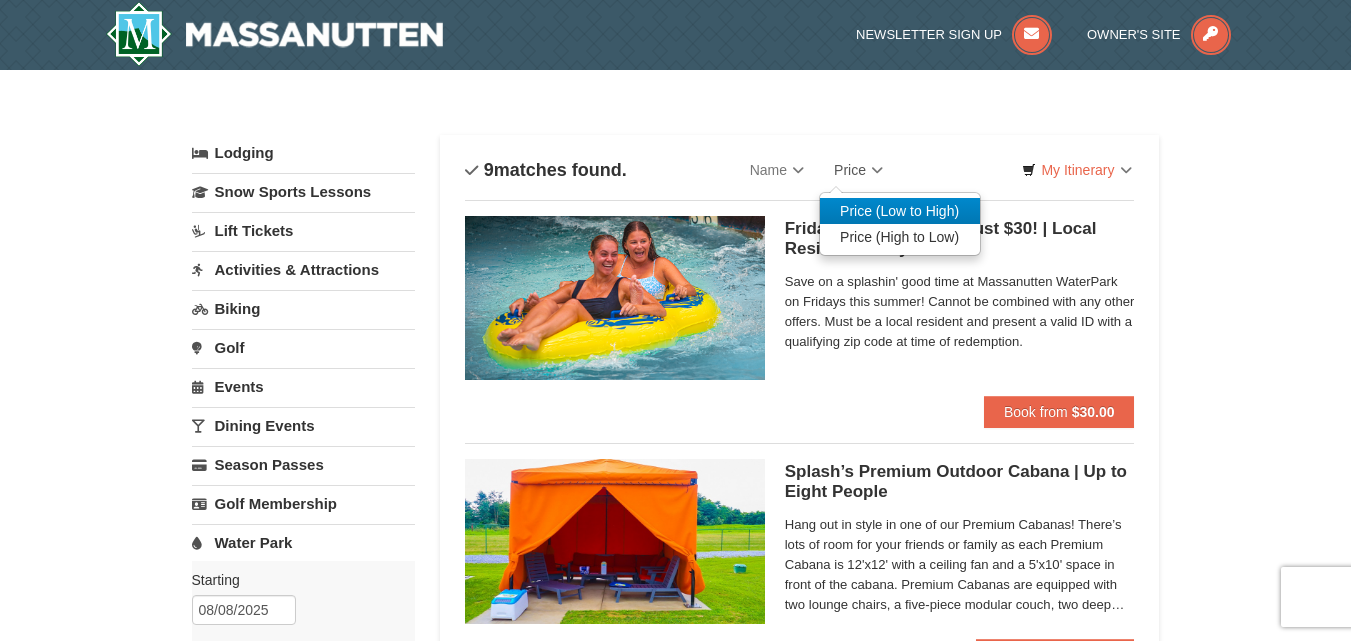 click on "Price (Low to High)" at bounding box center [900, 211] 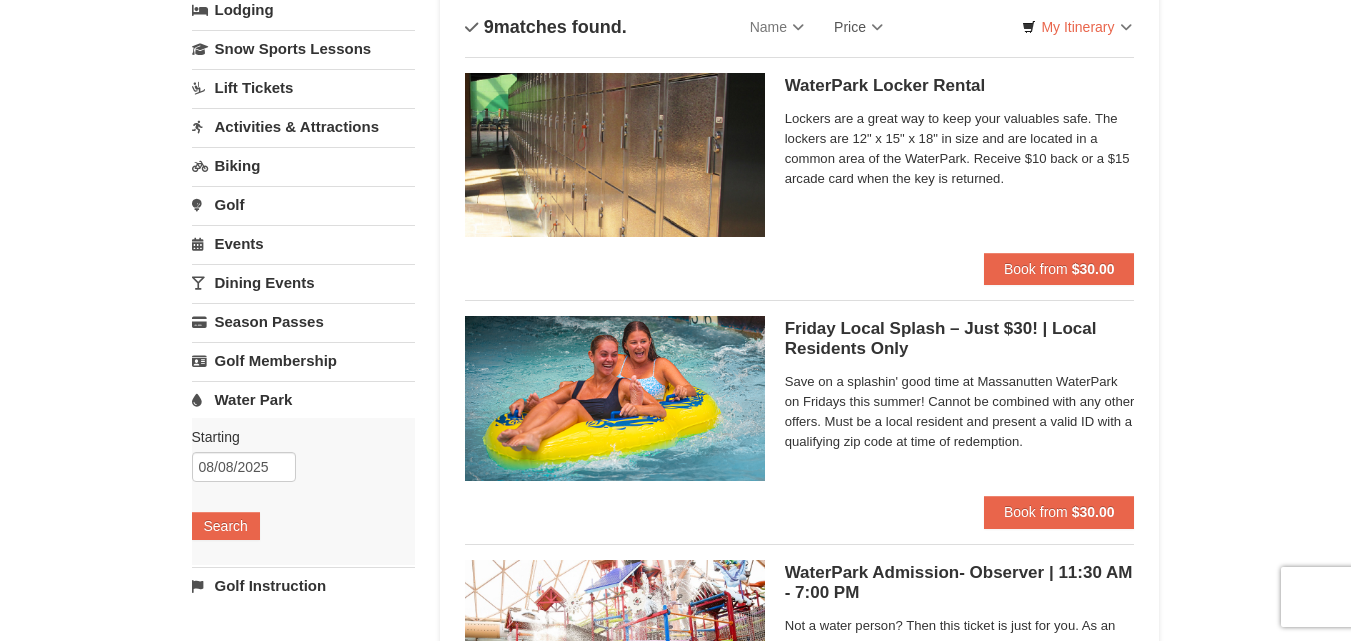 scroll, scrollTop: 200, scrollLeft: 0, axis: vertical 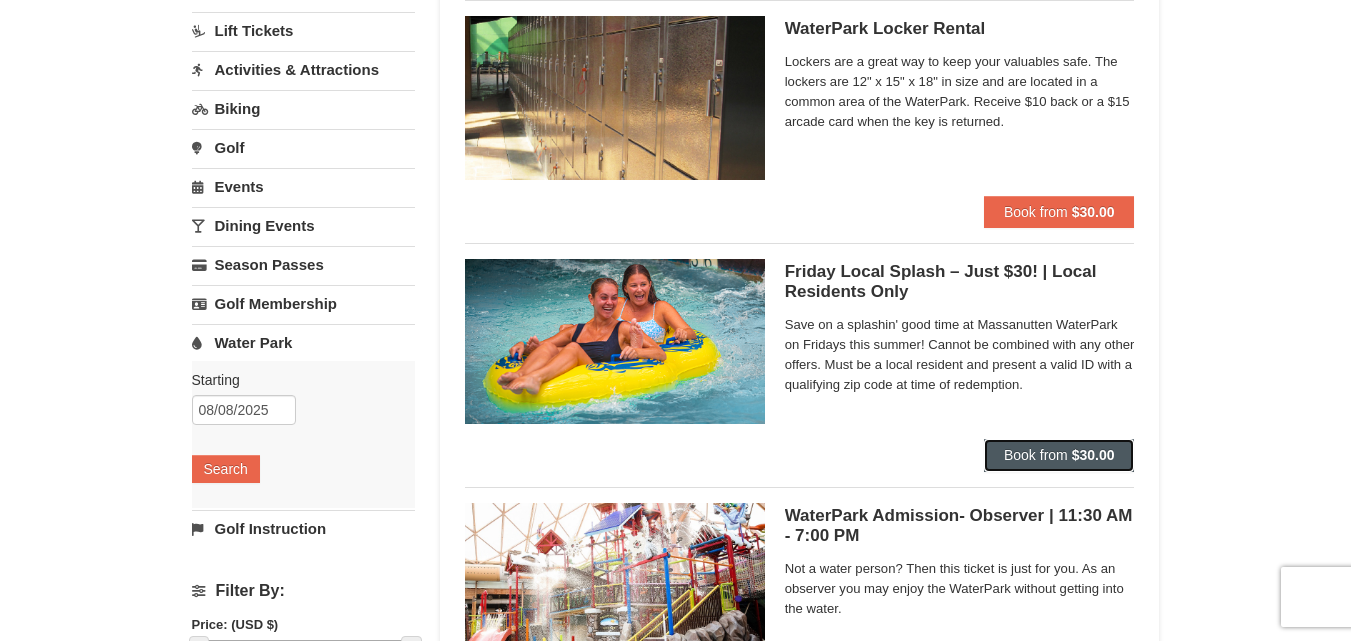 click on "$30.00" at bounding box center (1093, 455) 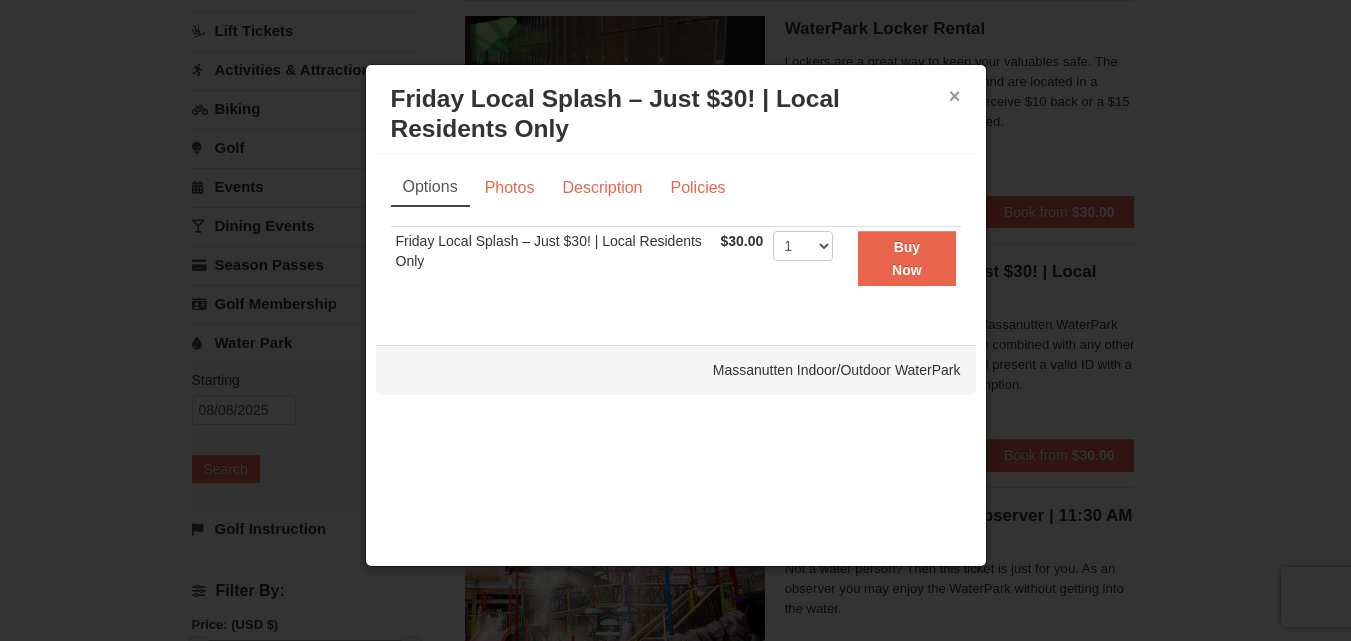 click on "×" at bounding box center [955, 96] 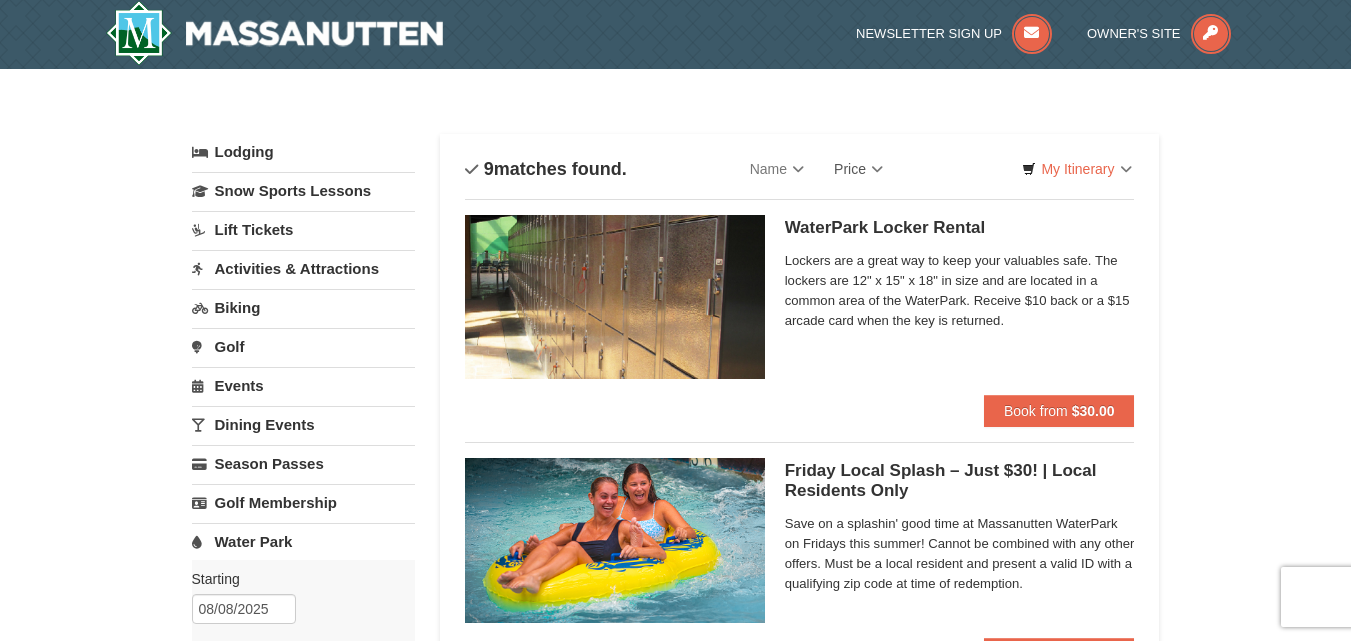 scroll, scrollTop: 0, scrollLeft: 0, axis: both 